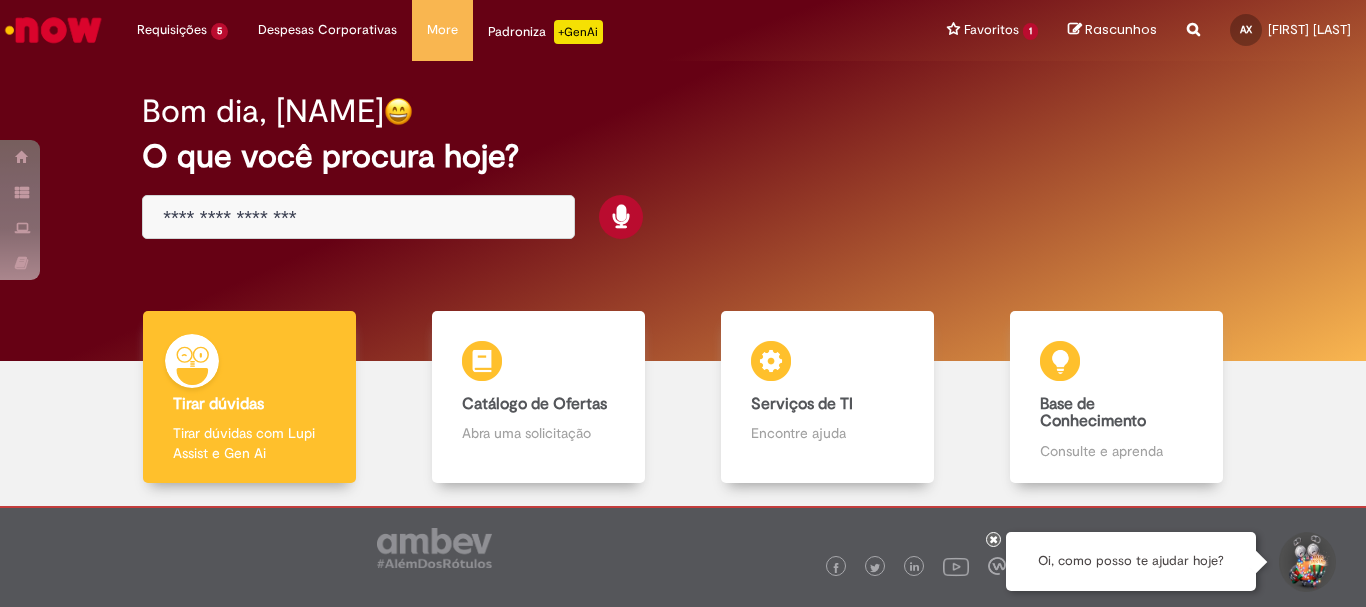 scroll, scrollTop: 0, scrollLeft: 0, axis: both 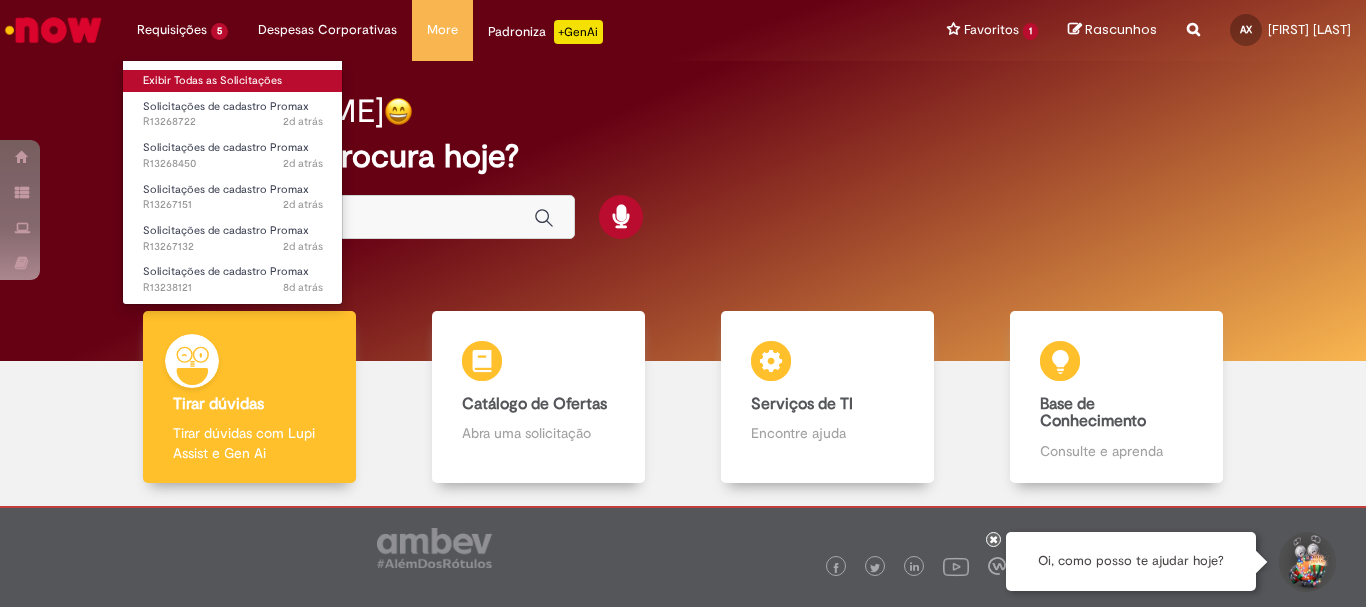 click on "Exibir Todas as Solicitações" at bounding box center [233, 81] 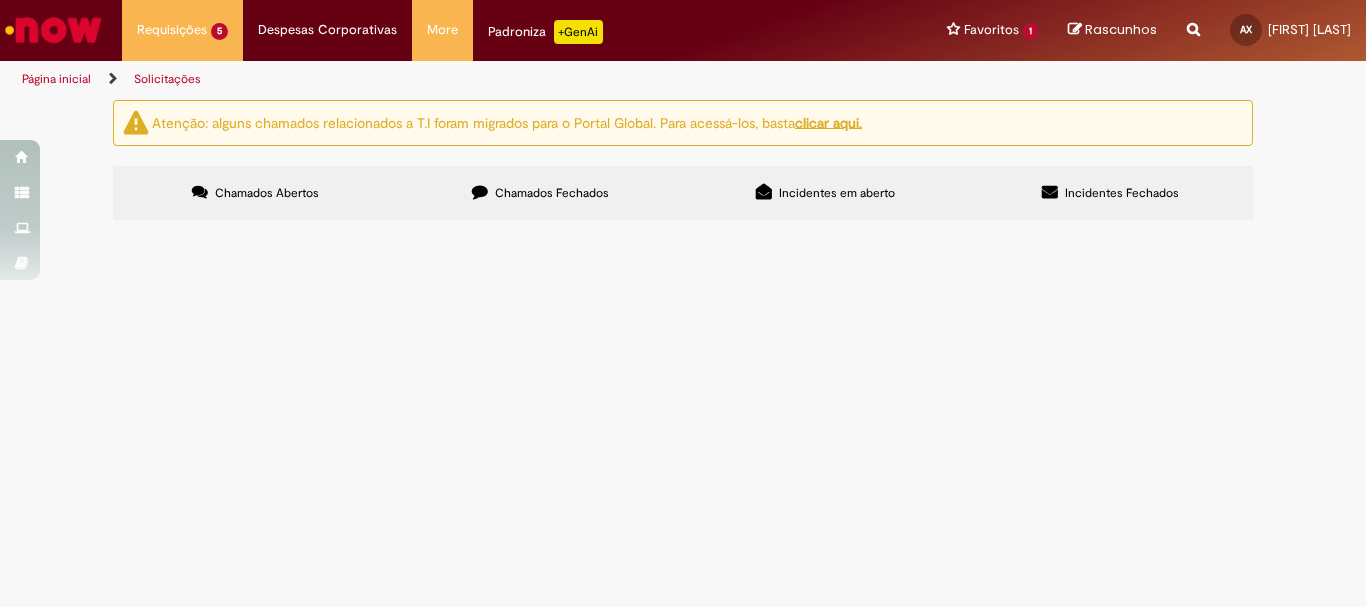 click on "Chamados Fechados" at bounding box center [552, 193] 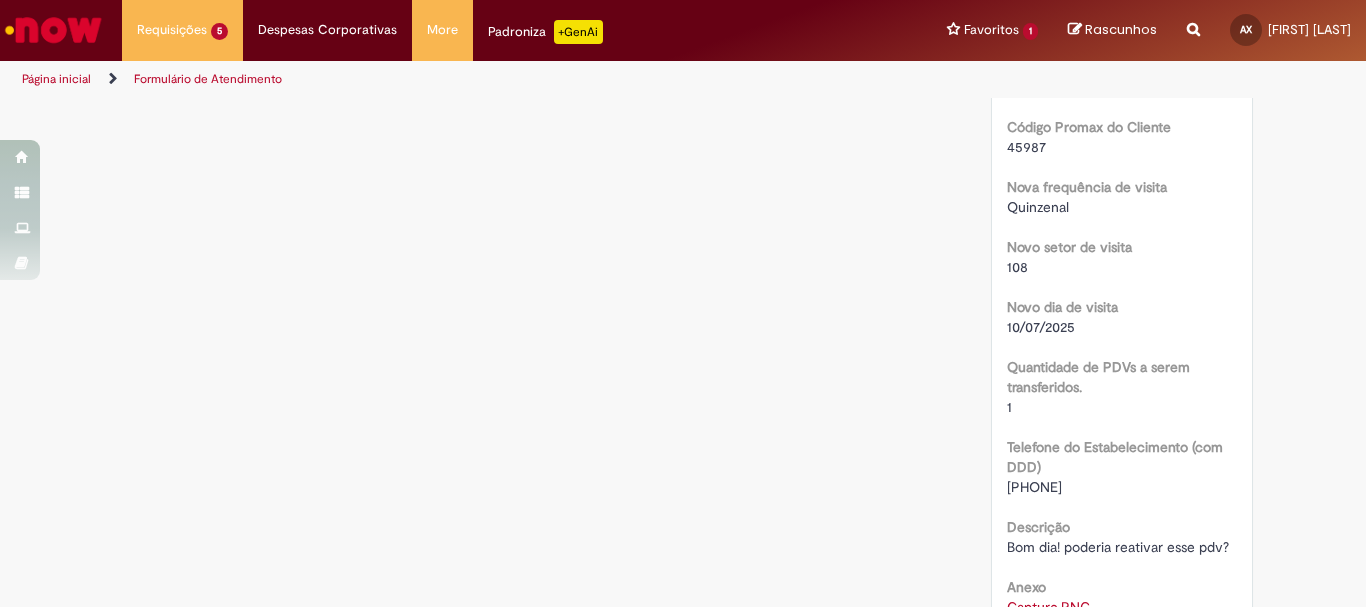 scroll, scrollTop: 1415, scrollLeft: 0, axis: vertical 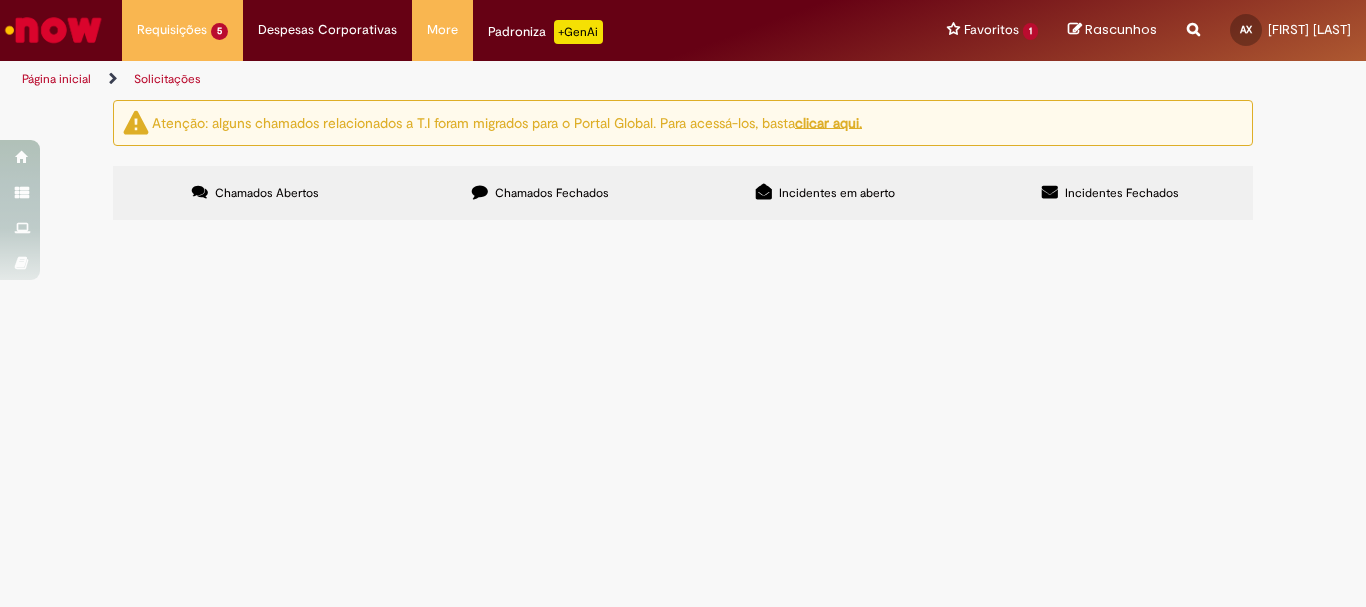 click on "Chamados Fechados" at bounding box center [540, 193] 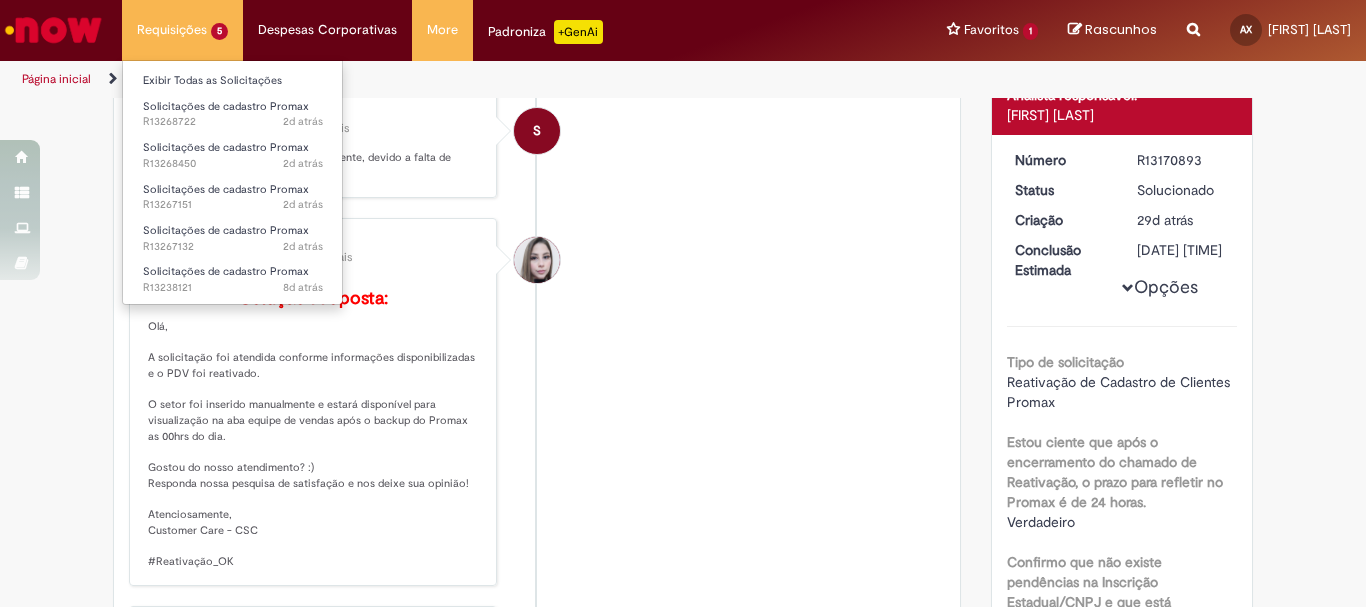 scroll, scrollTop: 0, scrollLeft: 0, axis: both 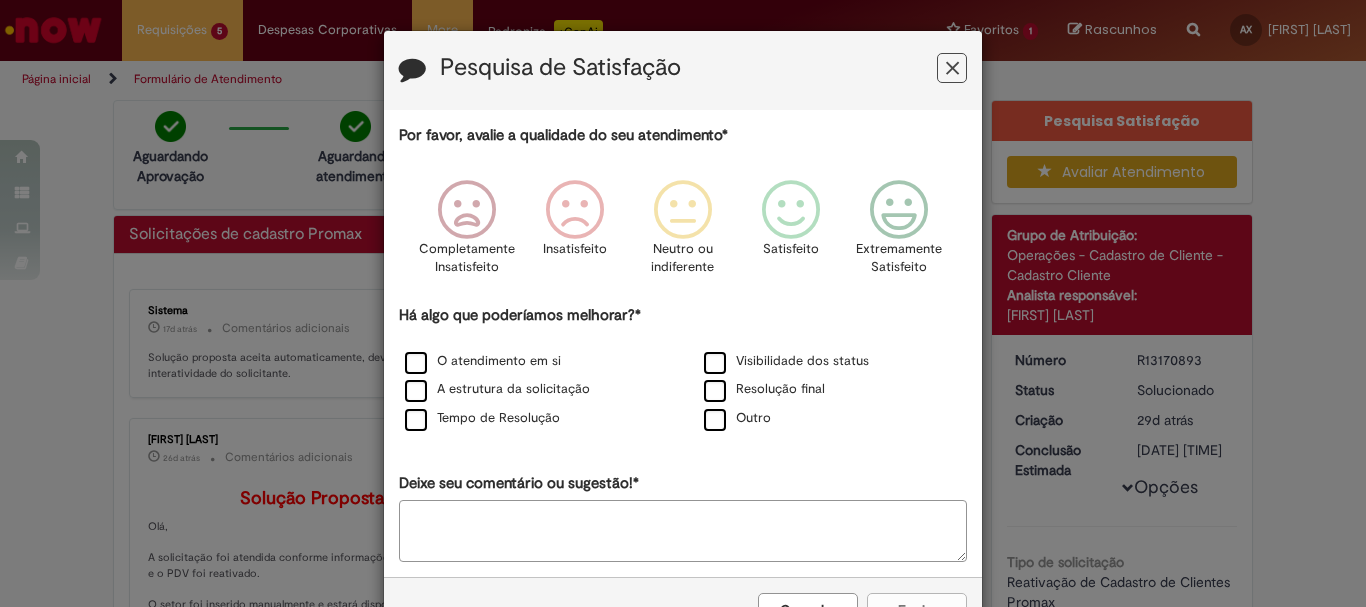 click on "Pesquisa de Satisfação" at bounding box center [683, 70] 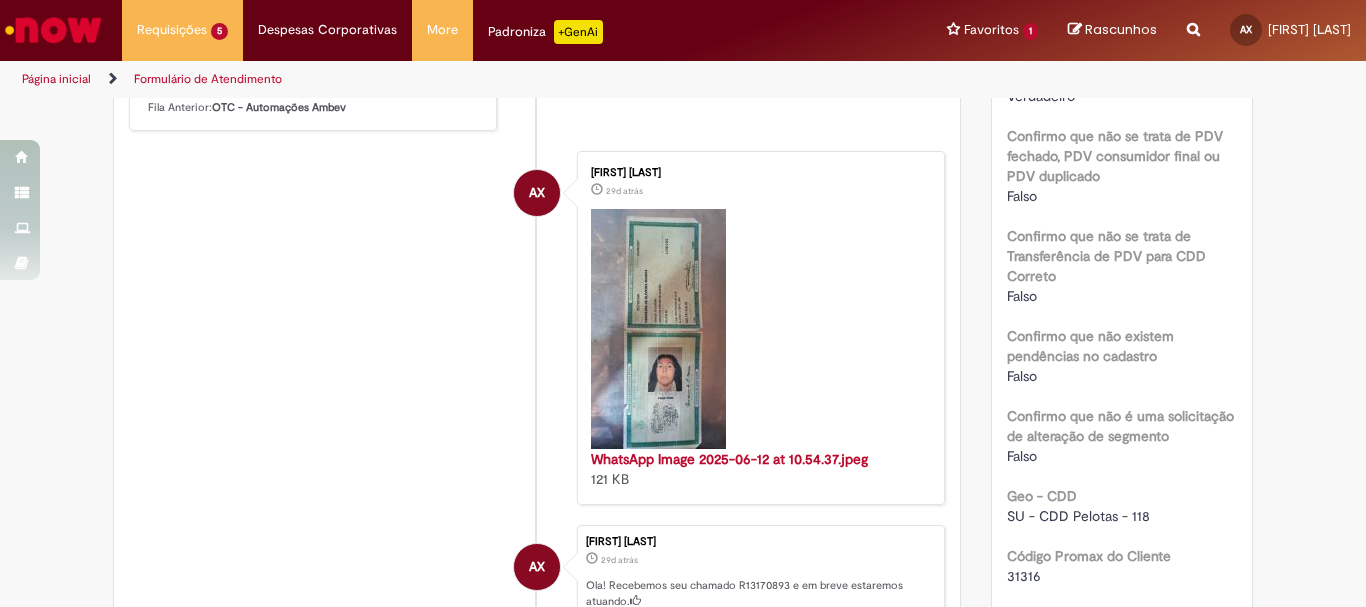 scroll, scrollTop: 546, scrollLeft: 0, axis: vertical 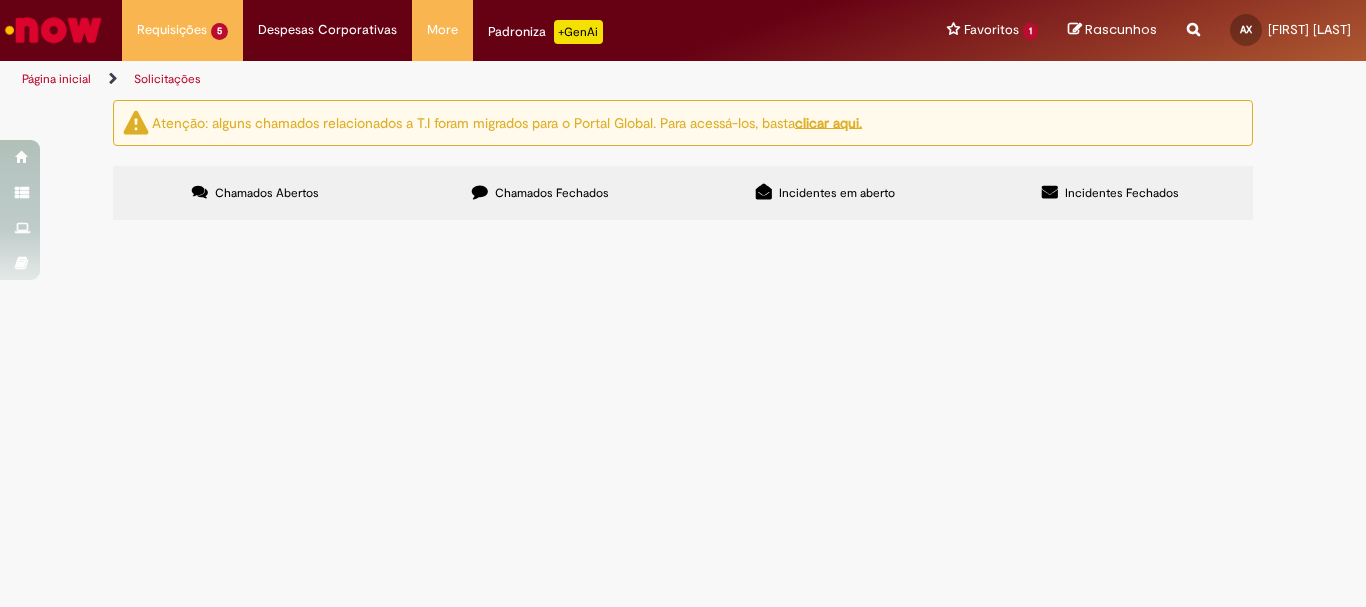 drag, startPoint x: 1202, startPoint y: 268, endPoint x: 1177, endPoint y: 290, distance: 33.30165 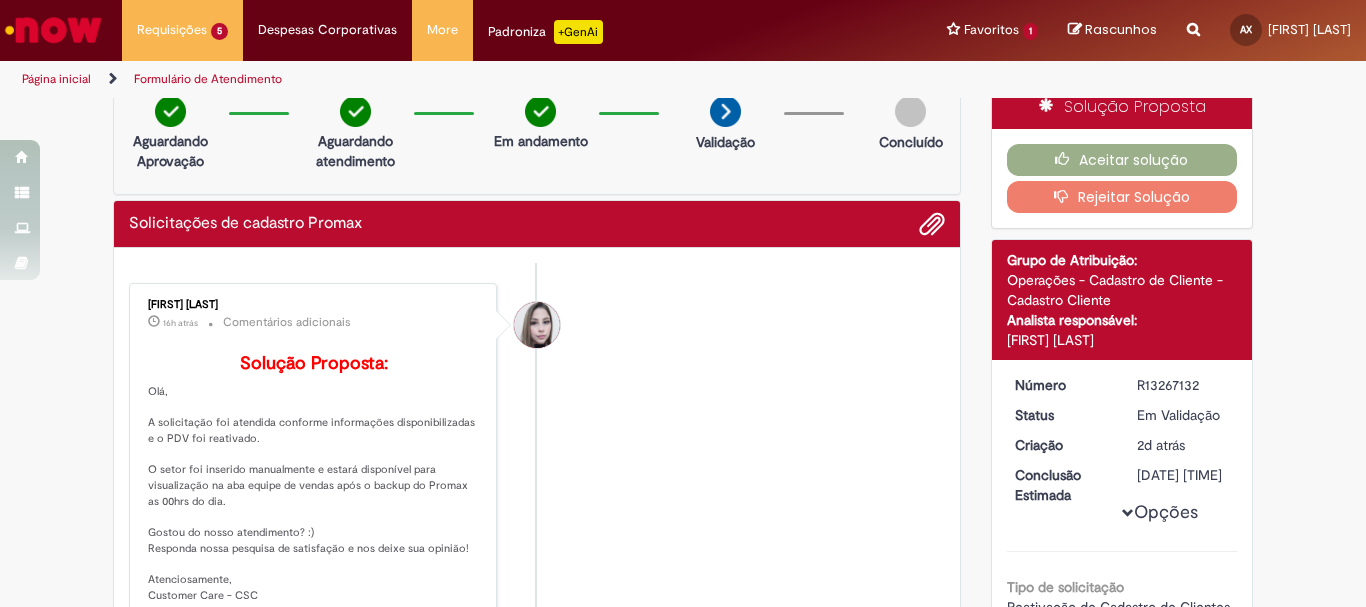 scroll, scrollTop: 0, scrollLeft: 0, axis: both 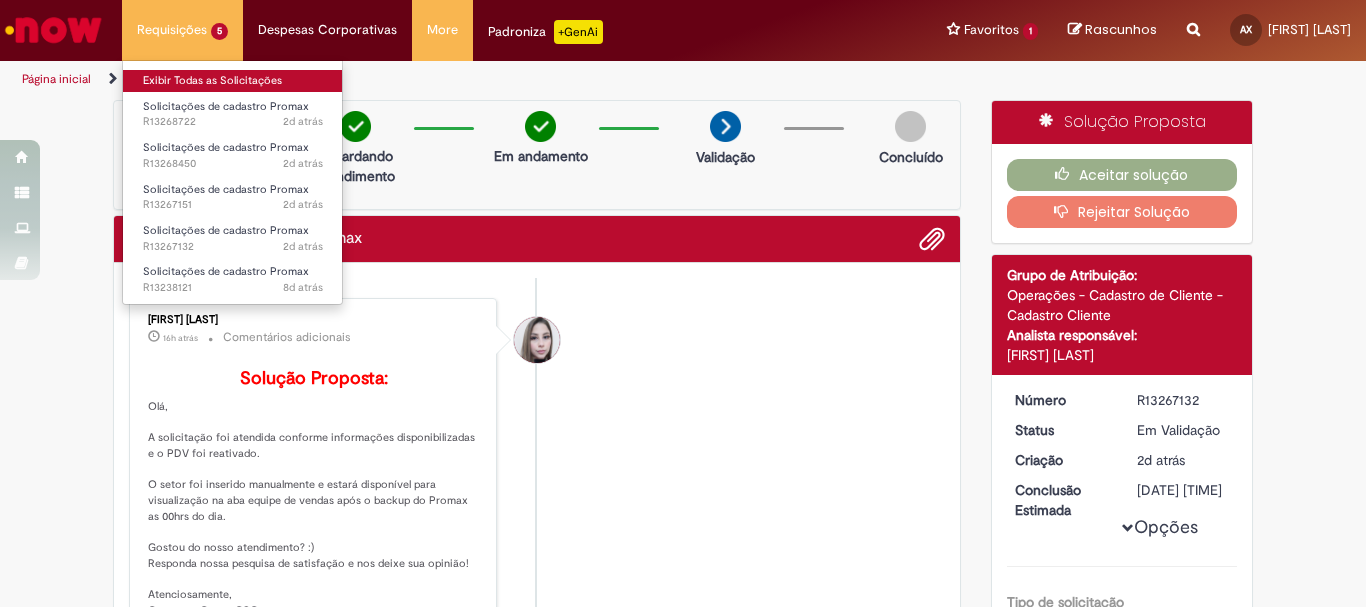 click on "Exibir Todas as Solicitações" at bounding box center [233, 81] 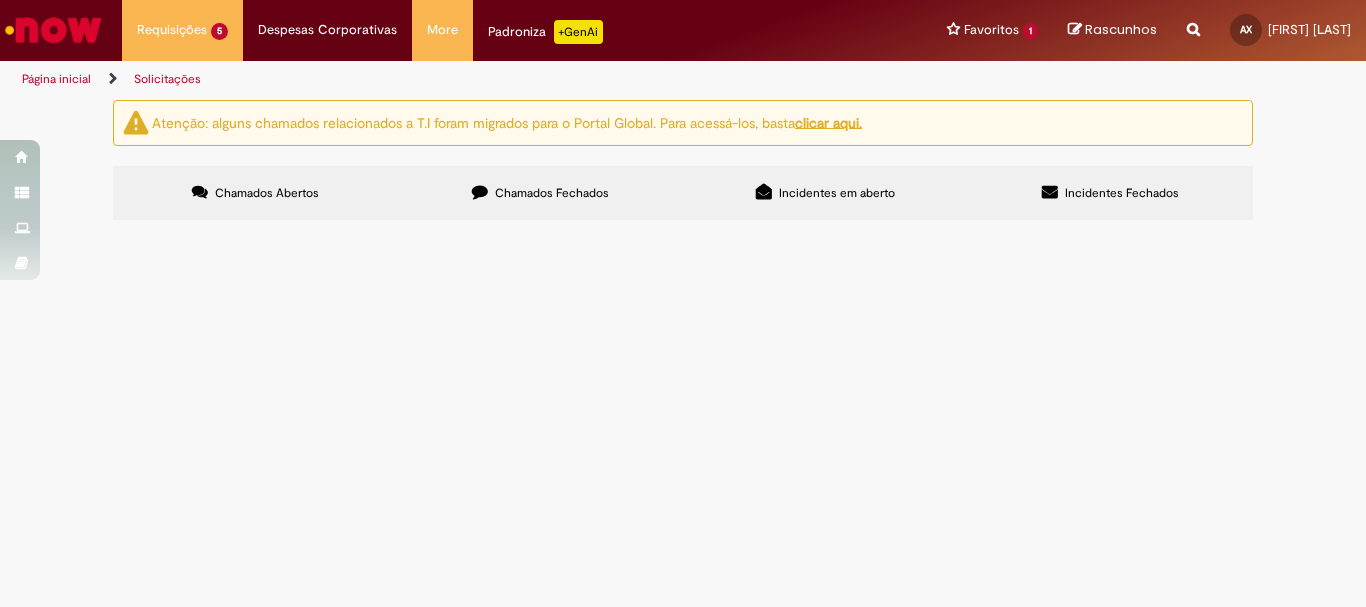 click on "Chamados Fechados" at bounding box center [552, 193] 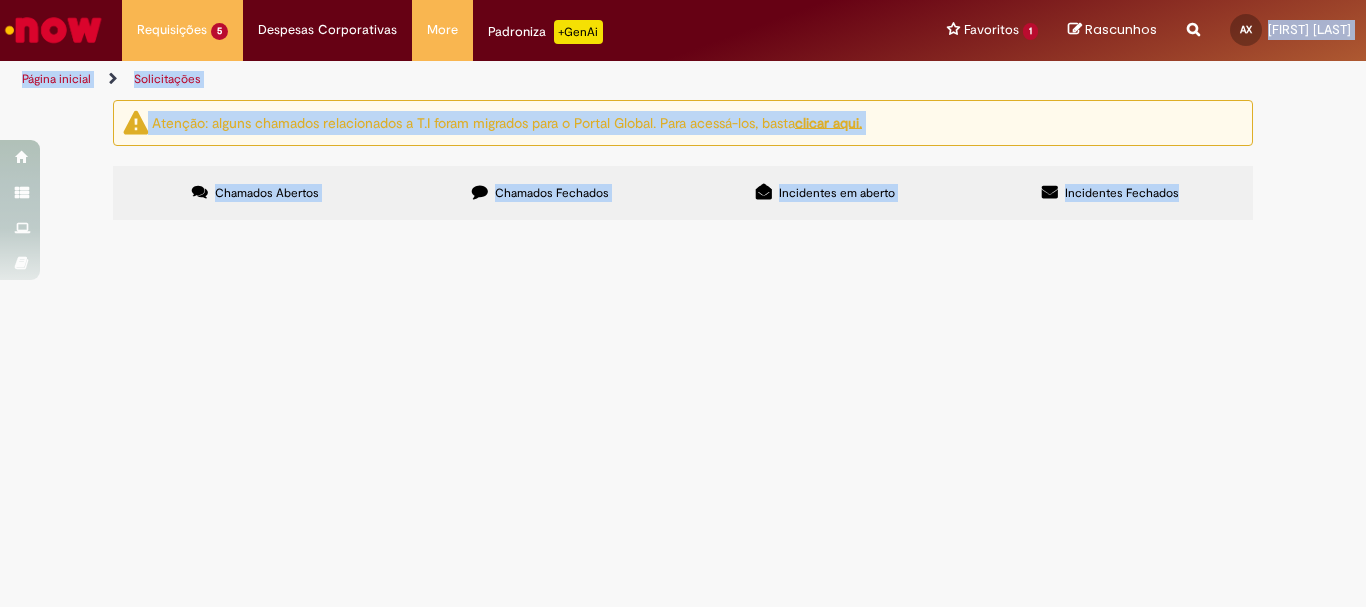drag, startPoint x: 533, startPoint y: 217, endPoint x: 1199, endPoint y: -49, distance: 717.1555 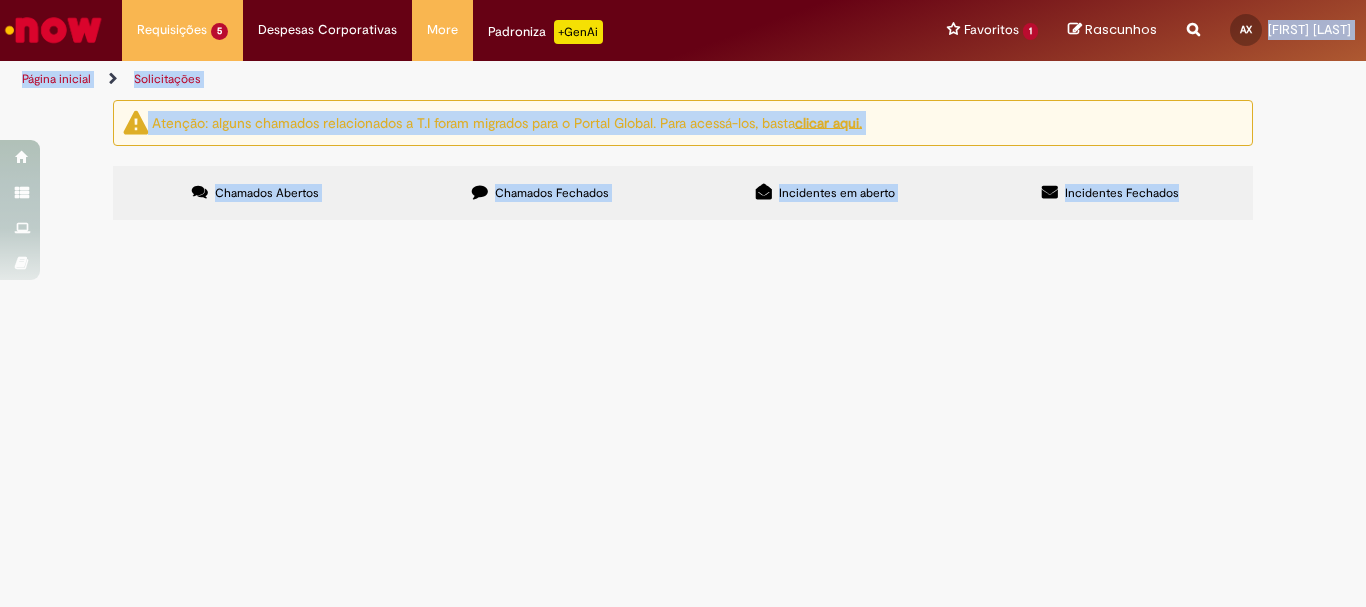 click on "Atenção: alguns chamados relacionados a T.I foram migrados para o Portal Global. Para acessá-los, basta  clicar aqui.
Chamados Abertos     Chamados Fechados     Incidentes em aberto     Incidentes Fechados
Itens solicitados
Exportar como PDF Exportar como Excel Exportar como CSV
Itens solicitados
Número
Oferta
Descrição
Fase
Status
R13268722       Solicitações de cadastro Promax       Boa tarde, gostaria de solicitar o desbloqueio desse cadastro. Ao pesquisar a motivação para o PDV estar bloqueado não foi encontrada nenhuma pendência. Segue em anexo print do promax." at bounding box center (683, 163) 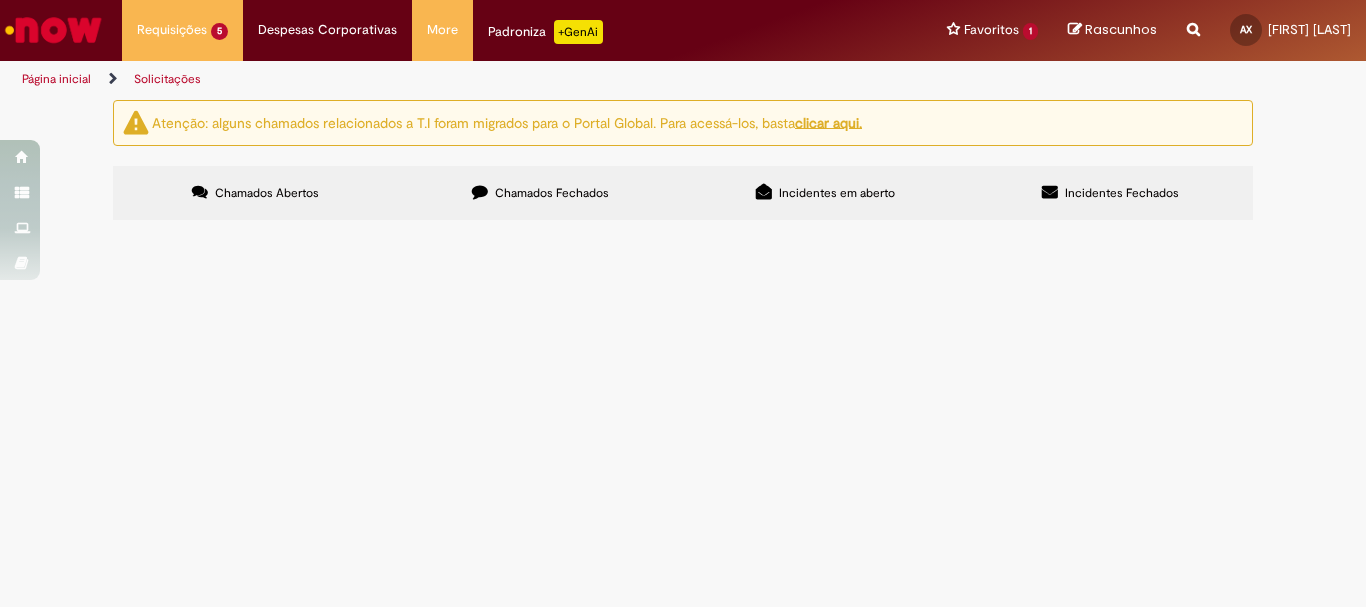 scroll, scrollTop: 300, scrollLeft: 0, axis: vertical 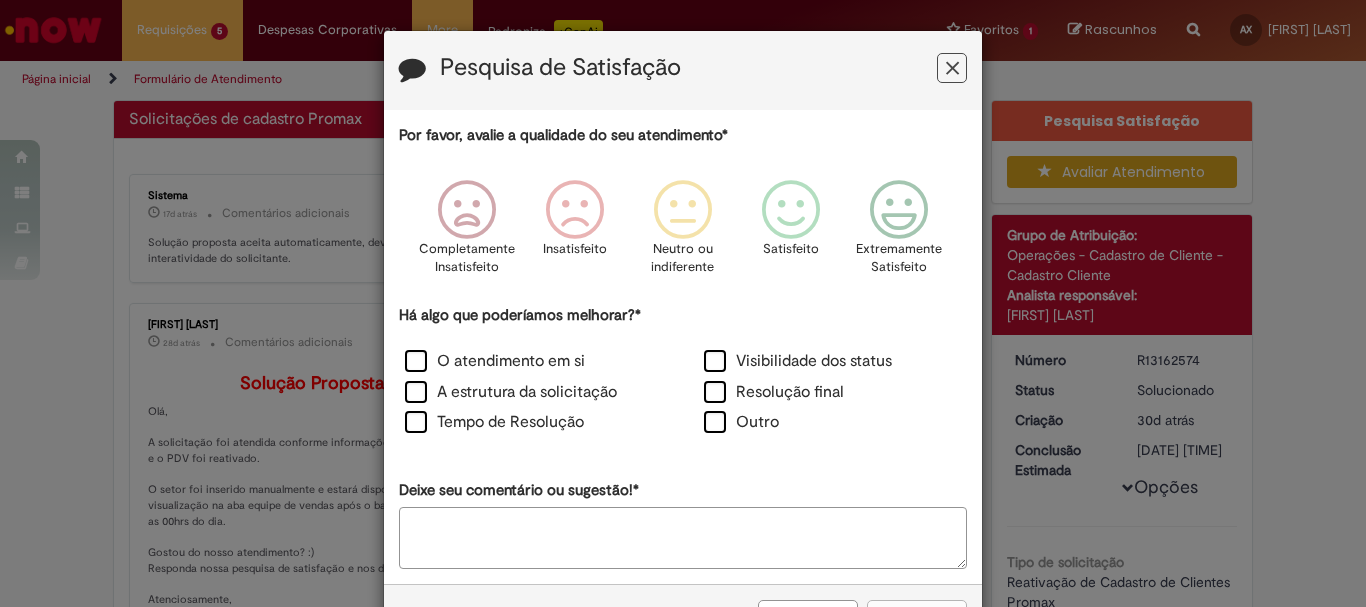 click at bounding box center [952, 68] 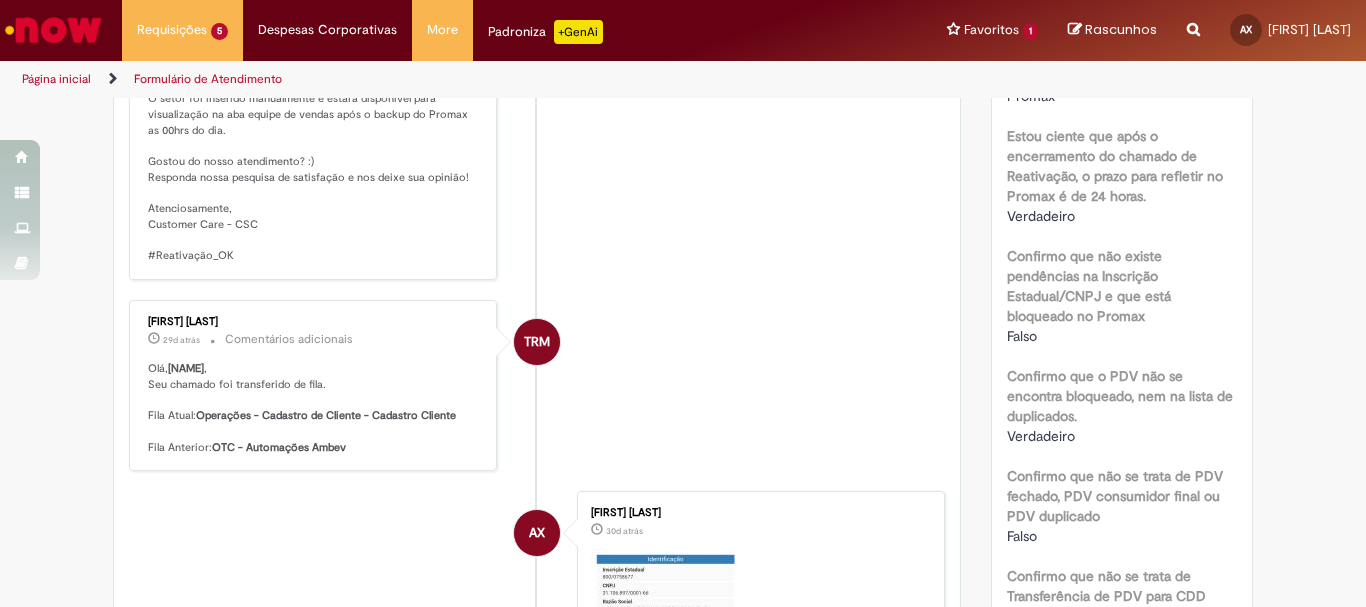 scroll, scrollTop: 106, scrollLeft: 0, axis: vertical 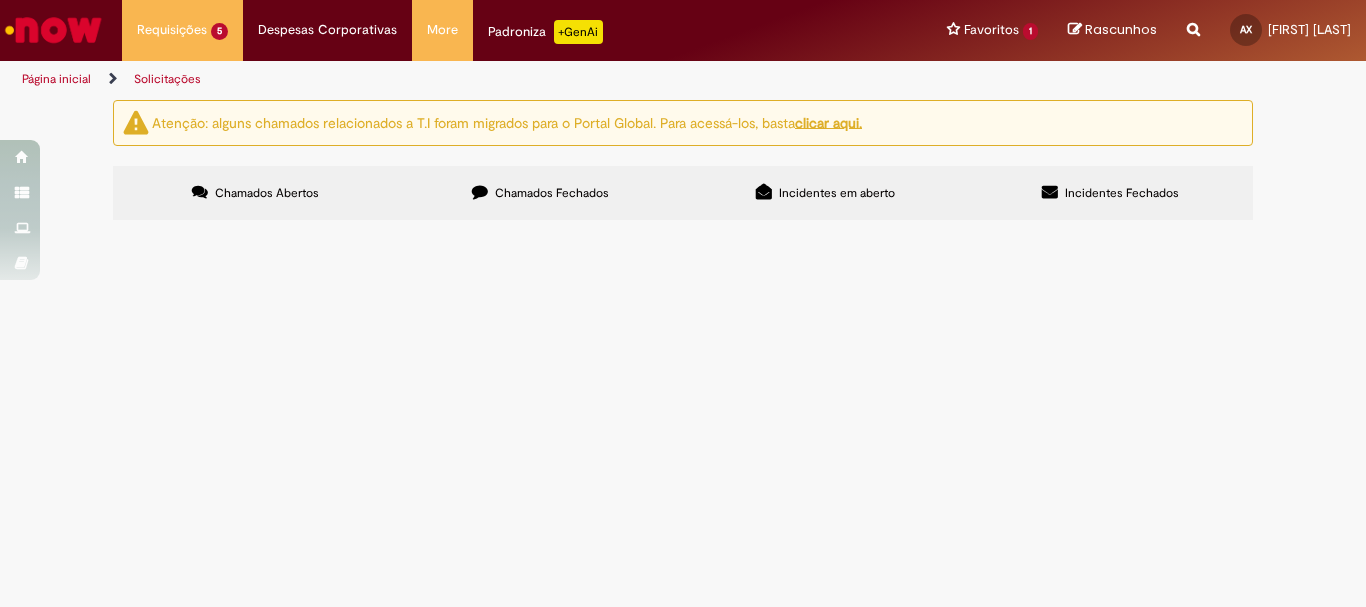 click on "Chamados Fechados" at bounding box center [540, 193] 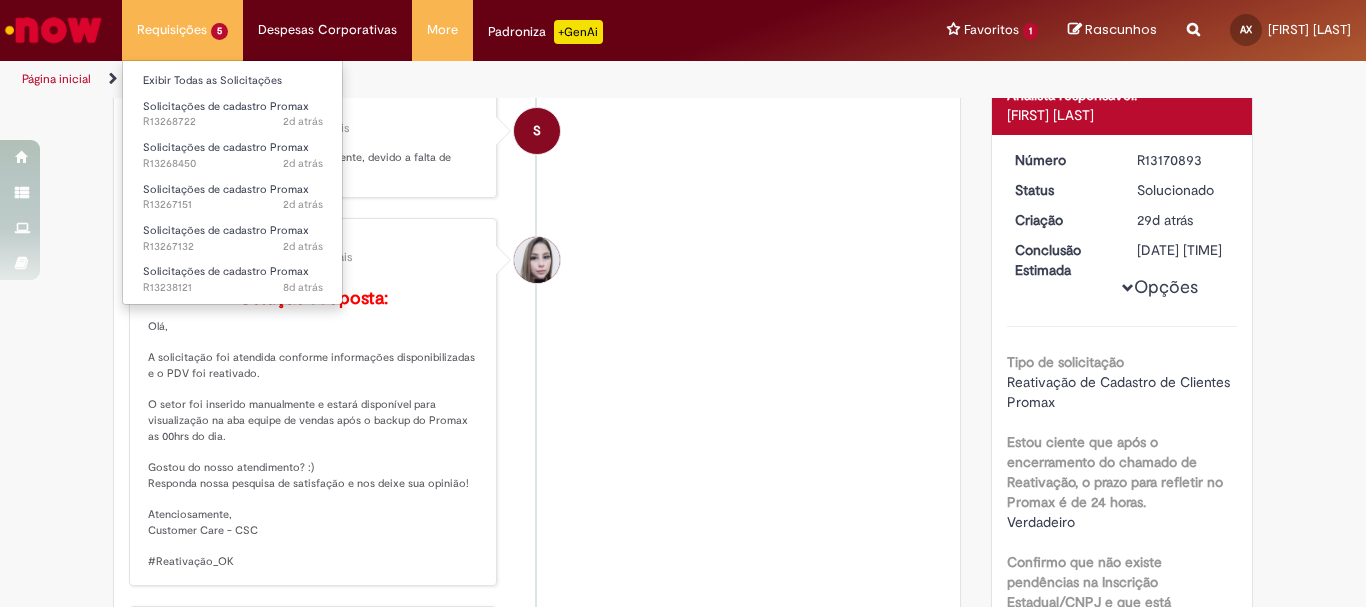 scroll, scrollTop: 0, scrollLeft: 0, axis: both 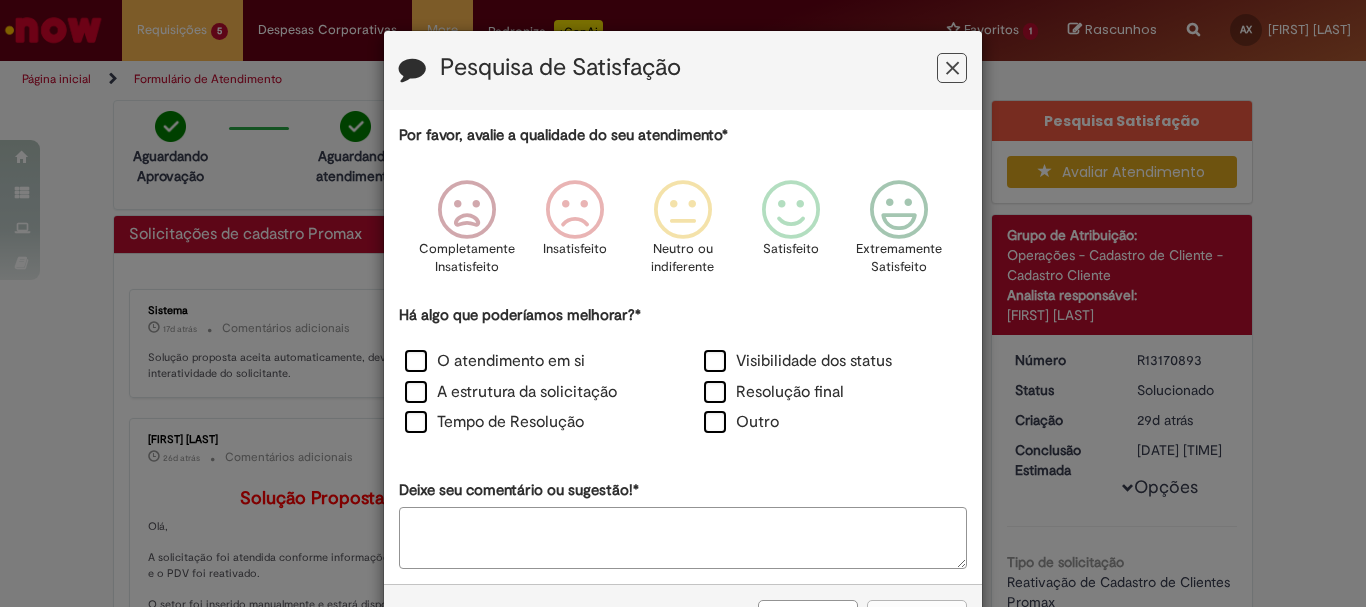 click at bounding box center [952, 68] 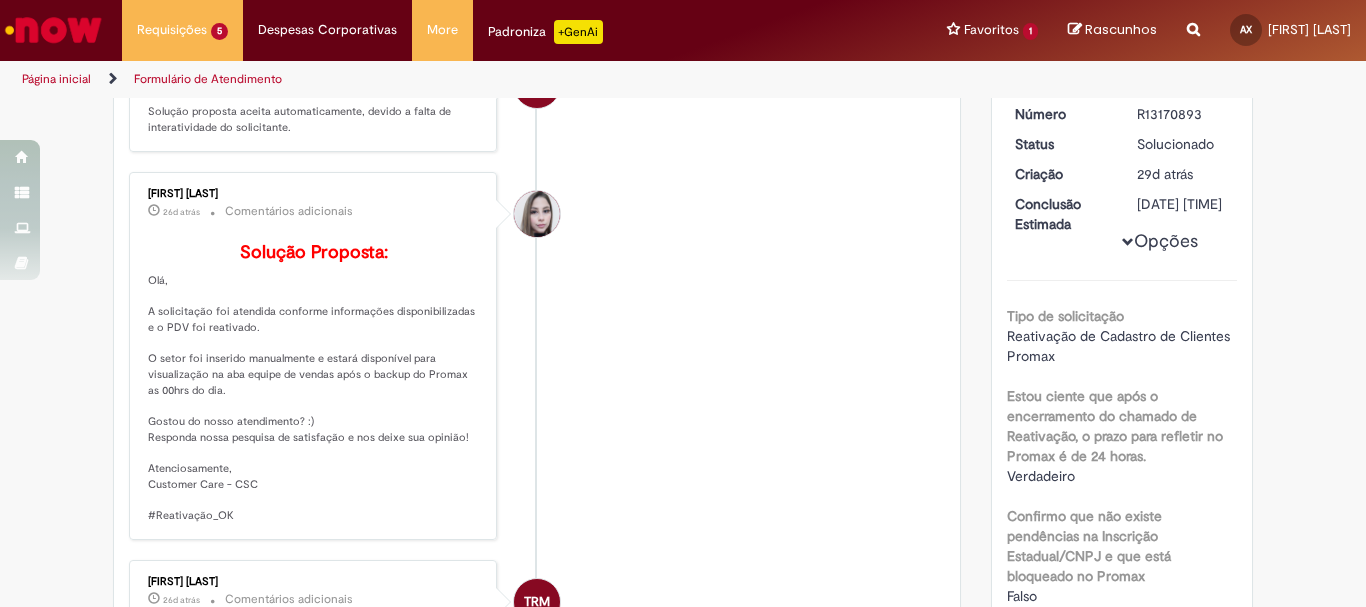 scroll, scrollTop: 0, scrollLeft: 0, axis: both 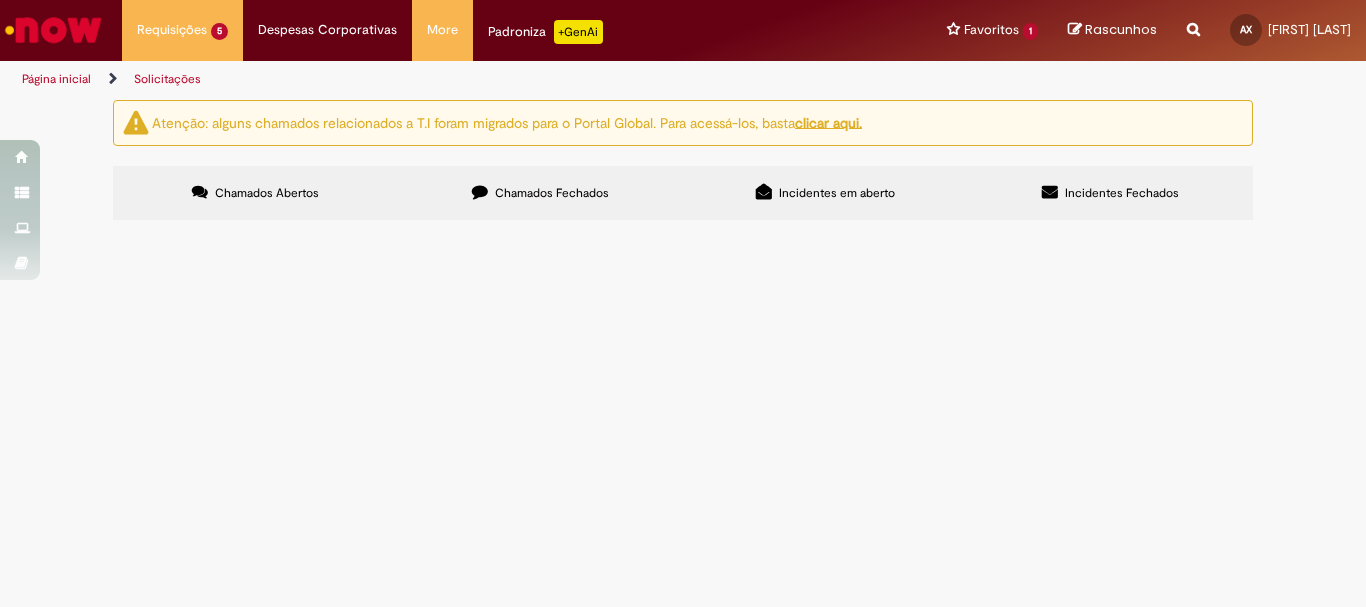 click at bounding box center (53, 30) 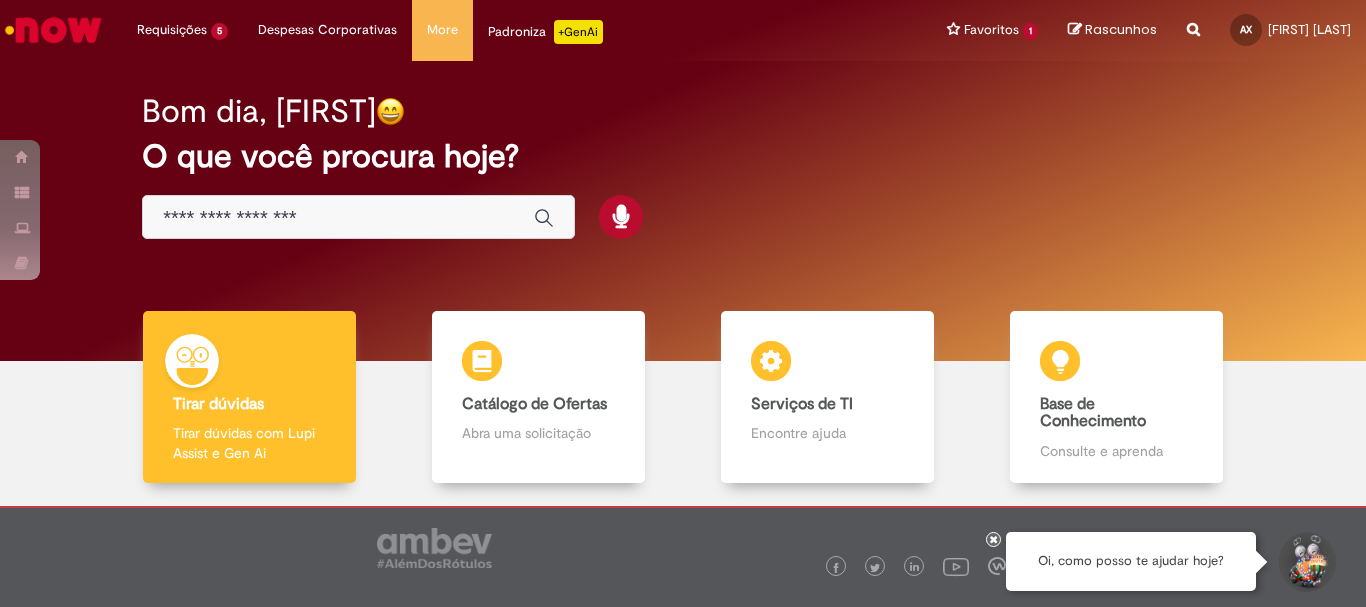 scroll, scrollTop: 0, scrollLeft: 0, axis: both 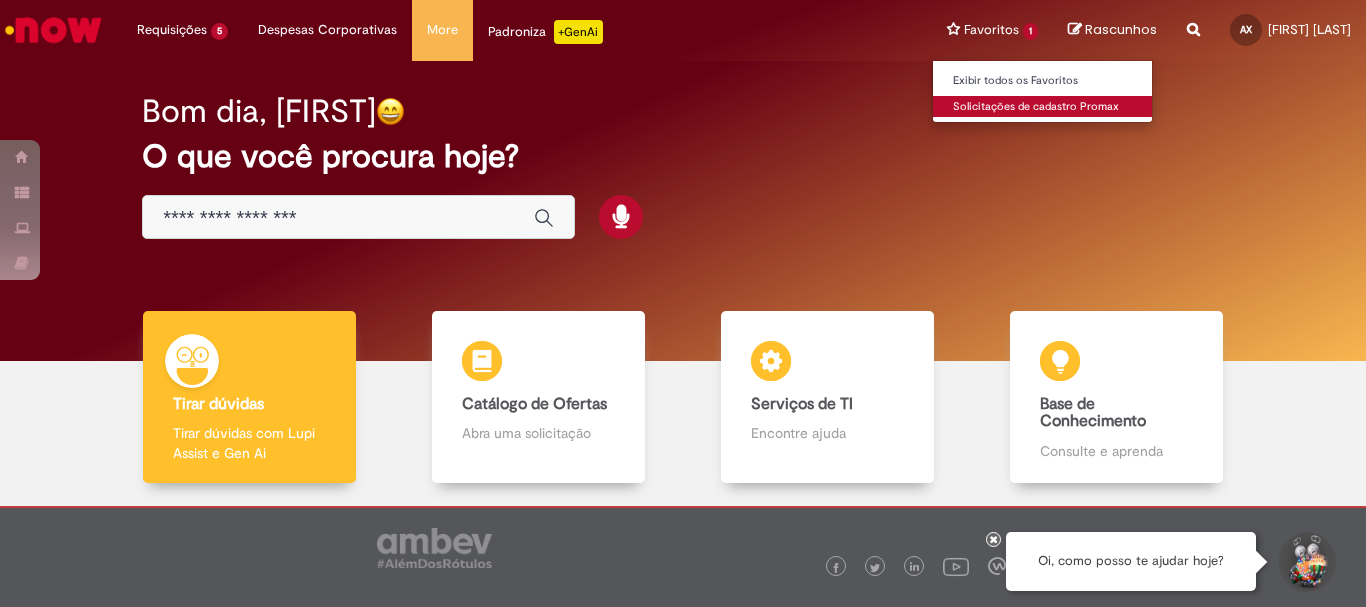 click on "Solicitações de cadastro Promax" at bounding box center (1043, 107) 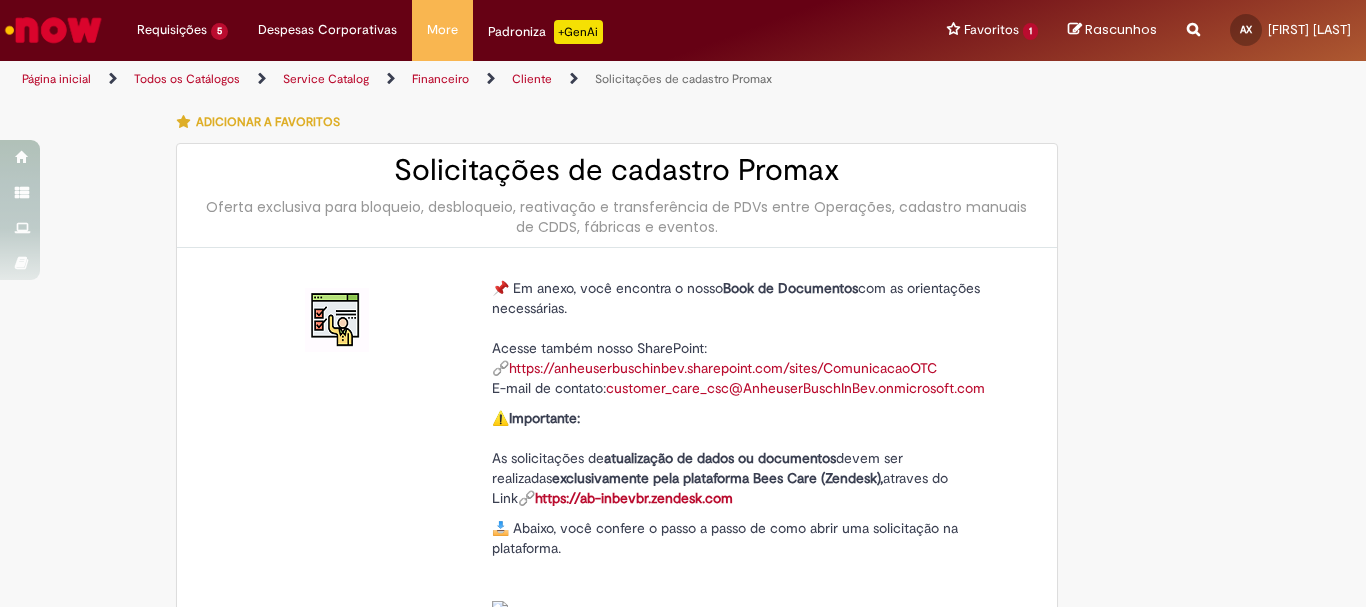 type on "**********" 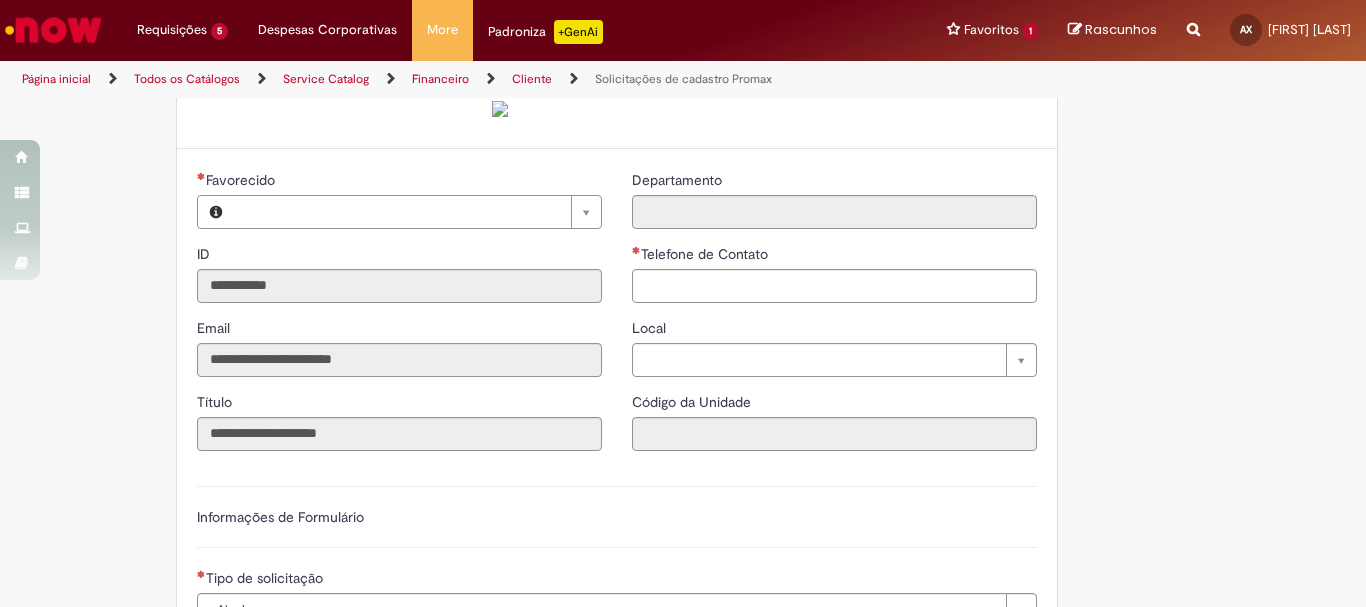type on "**********" 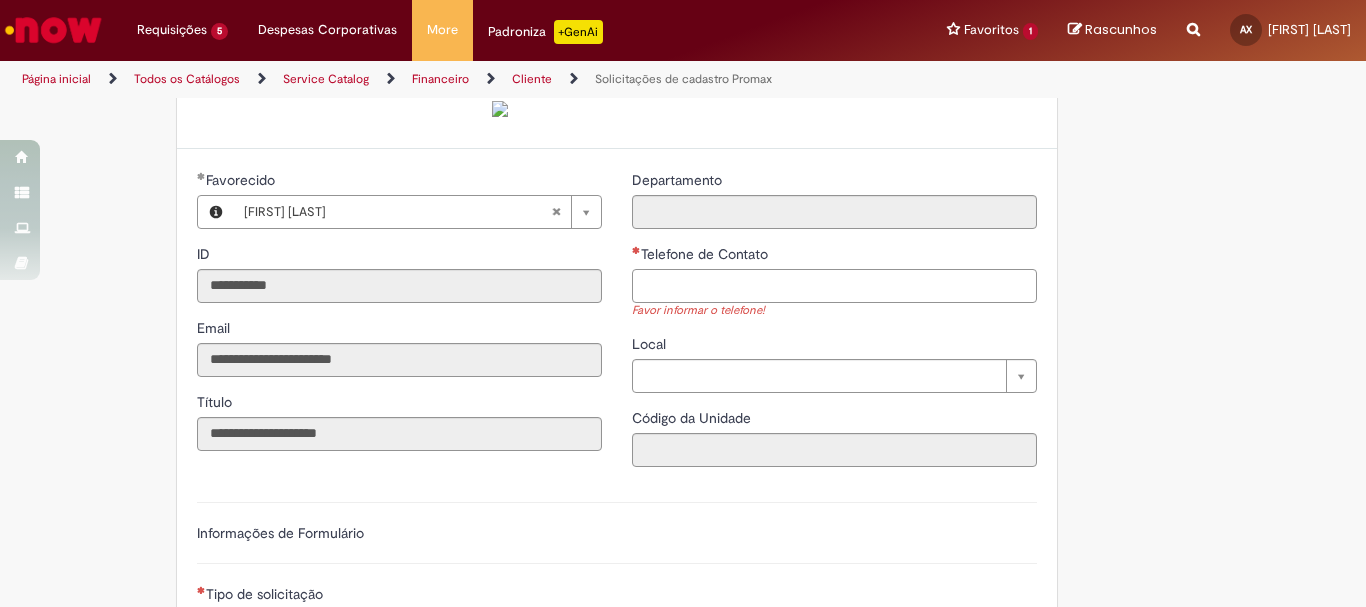 click on "Telefone de Contato" at bounding box center [834, 286] 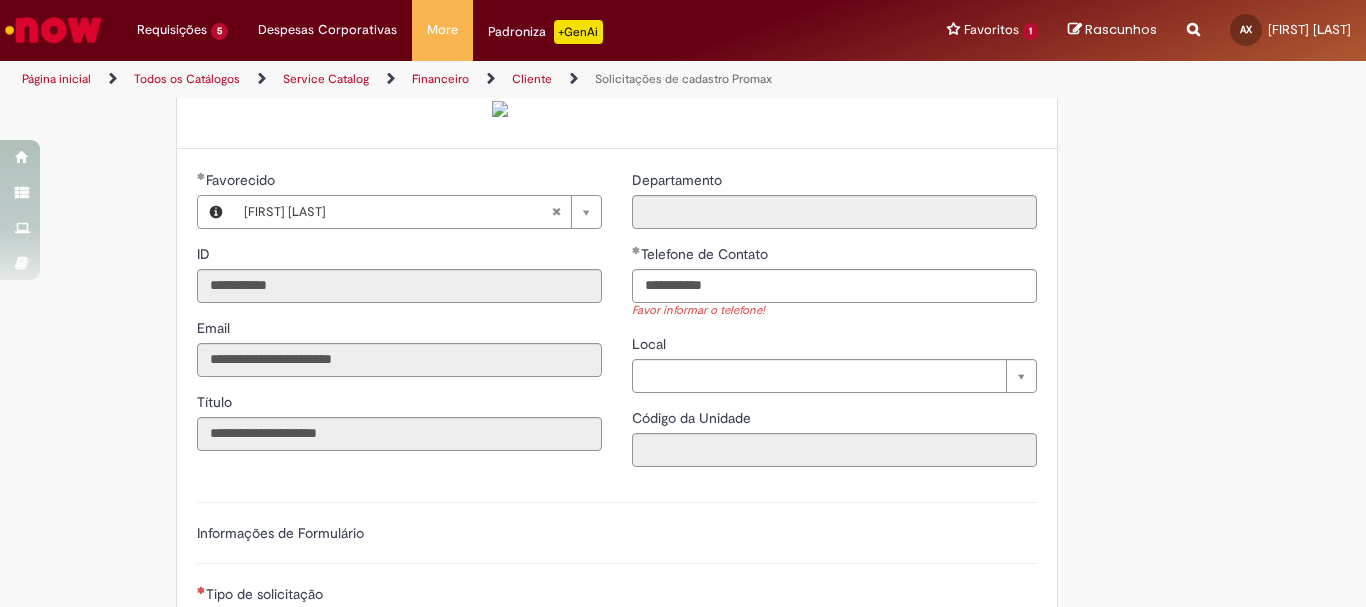 click on "Adicionar a Favoritos
Solicitações de cadastro Promax
Oferta exclusiva para bloqueio, desbloqueio, reativação e transferência de PDVs entre Operações, cadastro manuais de CDDS, fábricas e eventos.
📌 Em anexo, você encontra o nosso  Book de Documentos  com as orientações necessárias. Acesse também nosso SharePoint: 🔗  https://anheuserbuschinbev.sharepoint.com/sites/ComunicacaoOTC E-mail de contato:   customer_care_csc@AnheuserBuschInBev.onmicrosoft.com
⚠️  Importante: As solicitações de  atualização de dados ou documentos  devem ser realizadas  exclusivamente pela plataforma Bees Care (Zendesk),  atraves do Link 🔗  https://ab-inbevbr.zendesk.com
📥 Abaixo, você confere o passo a passo de como abrir uma solicitação na plataforma.
SAP Interim Country Code ** Favorecido" at bounding box center [683, 371] 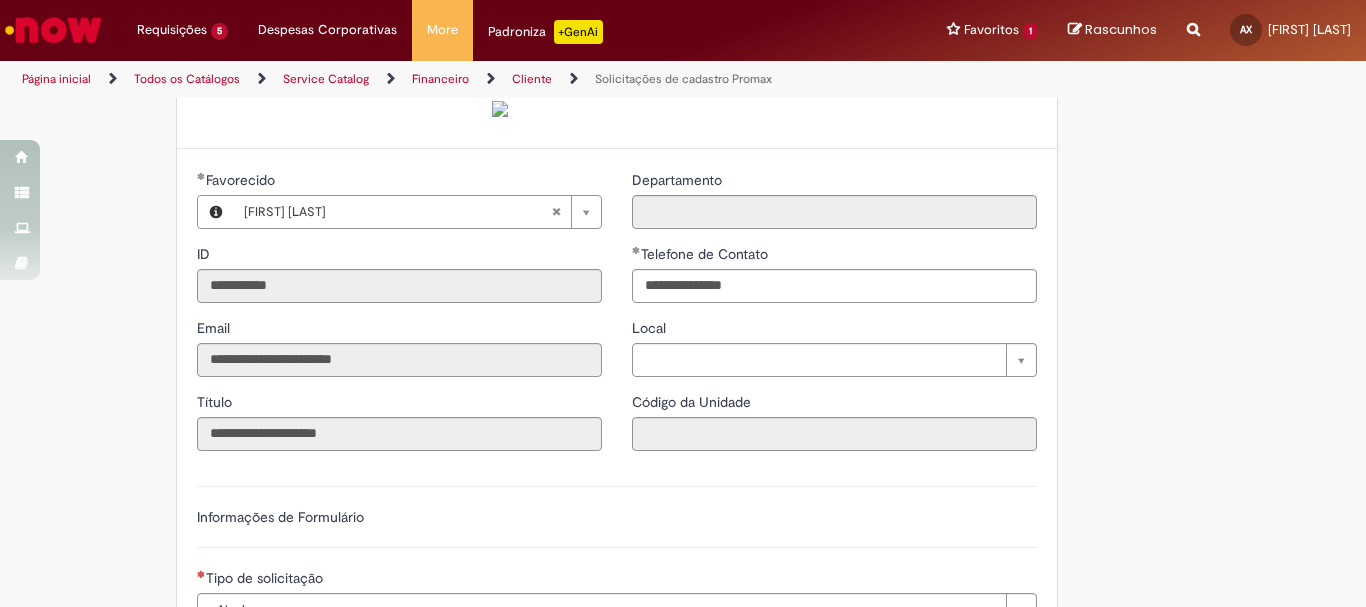 scroll, scrollTop: 700, scrollLeft: 0, axis: vertical 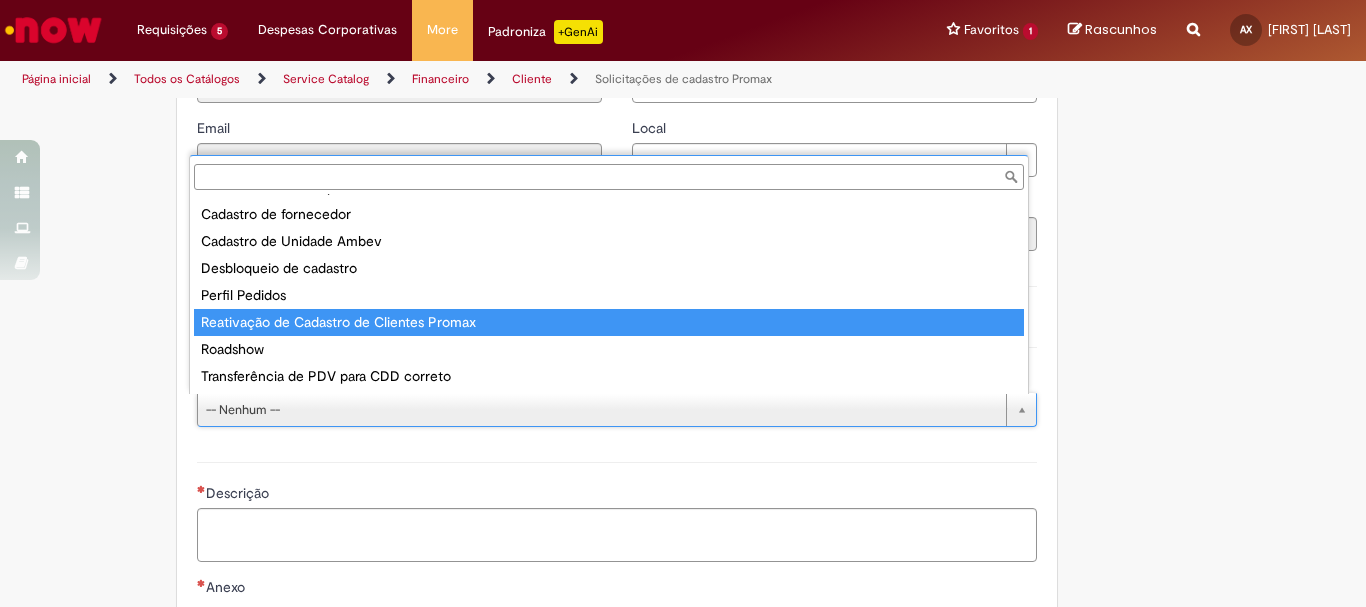 type on "**********" 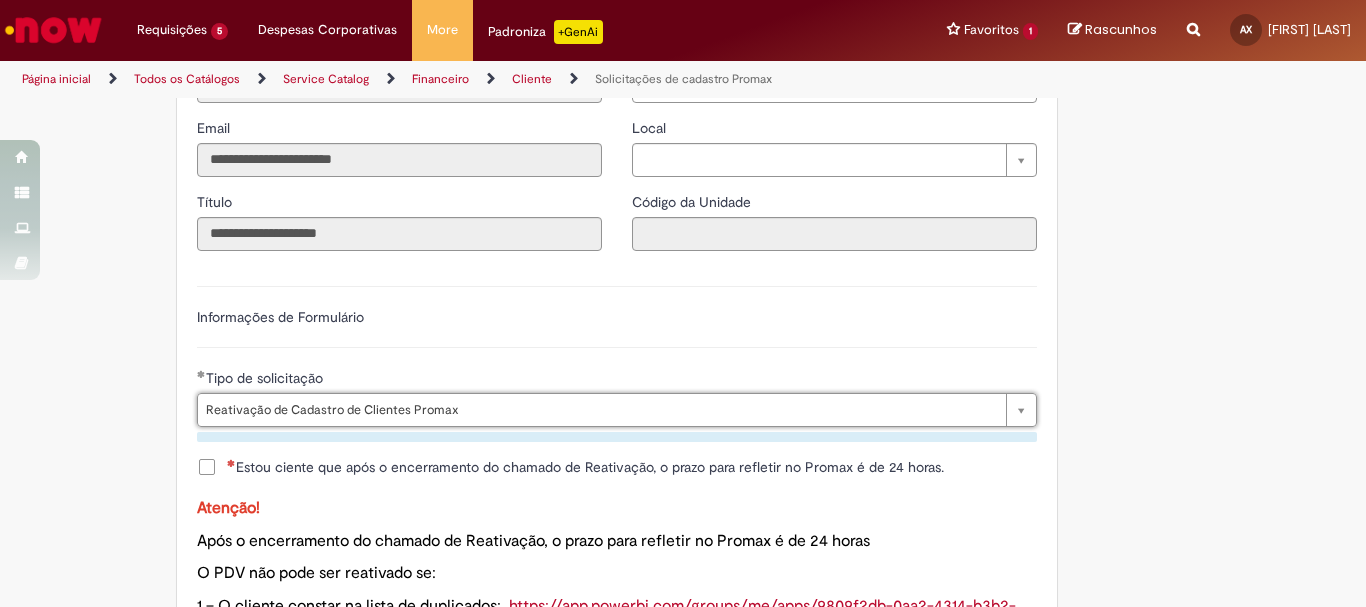 scroll, scrollTop: 900, scrollLeft: 0, axis: vertical 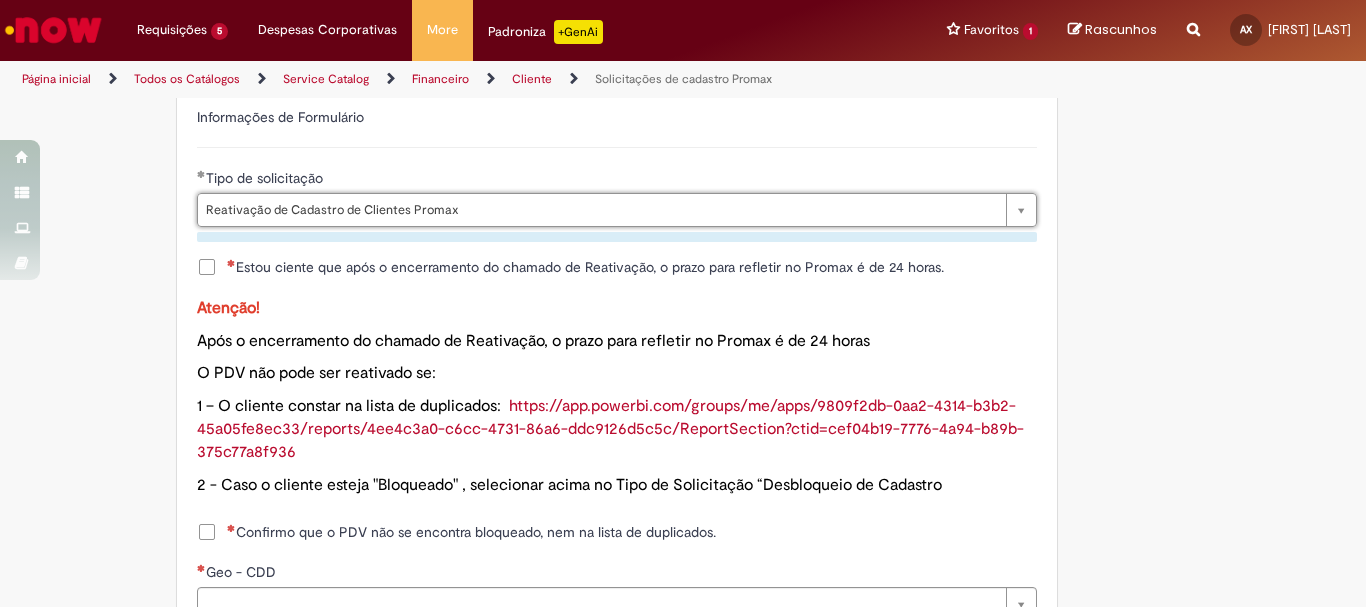 click on "Estou ciente que após o encerramento do chamado de Reativação, o prazo para refletir no Promax é de 24 horas." at bounding box center [570, 267] 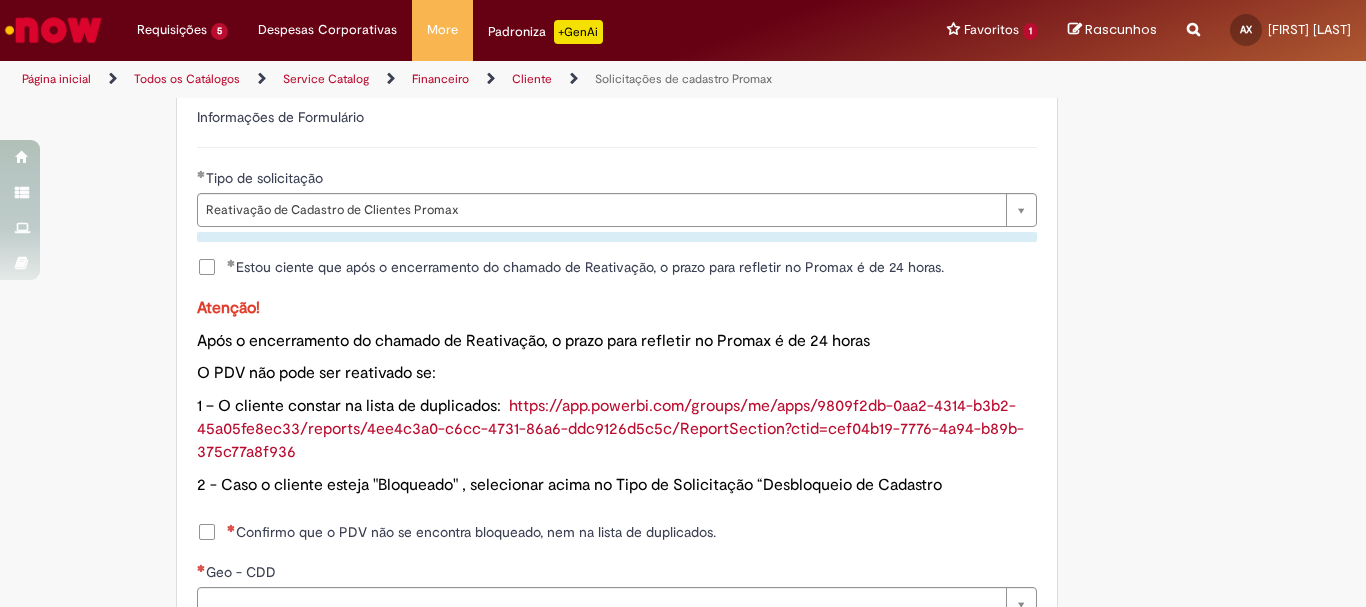 click on "Confirmo que o PDV não se encontra bloqueado, nem na lista de duplicados." at bounding box center (456, 532) 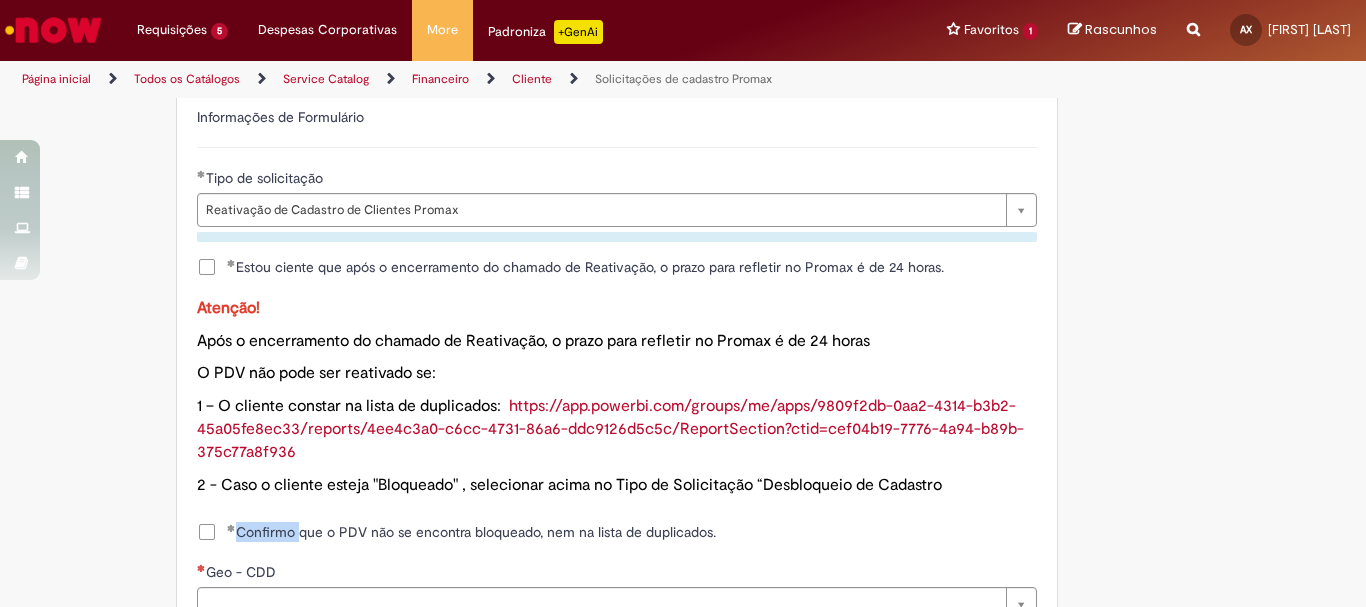 click on "Confirmo que o PDV não se encontra bloqueado, nem na lista de duplicados." at bounding box center [456, 532] 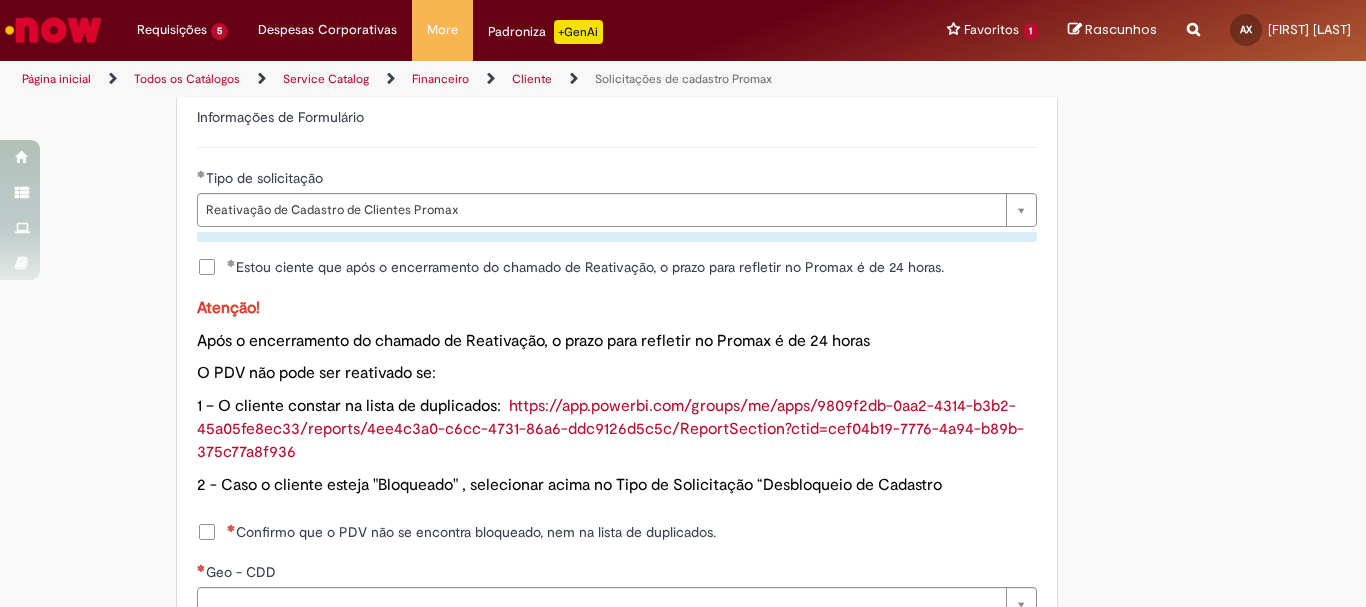click on "**********" at bounding box center (617, 544) 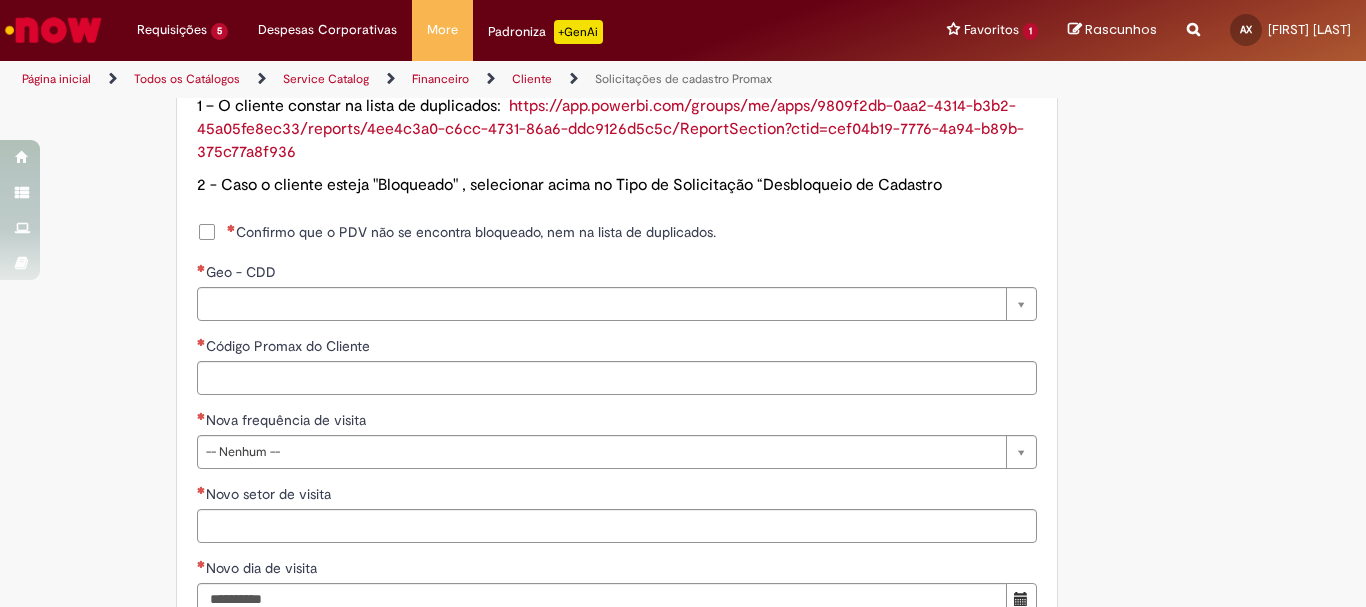 click on "Confirmo que o PDV não se encontra bloqueado, nem na lista de duplicados." at bounding box center (471, 232) 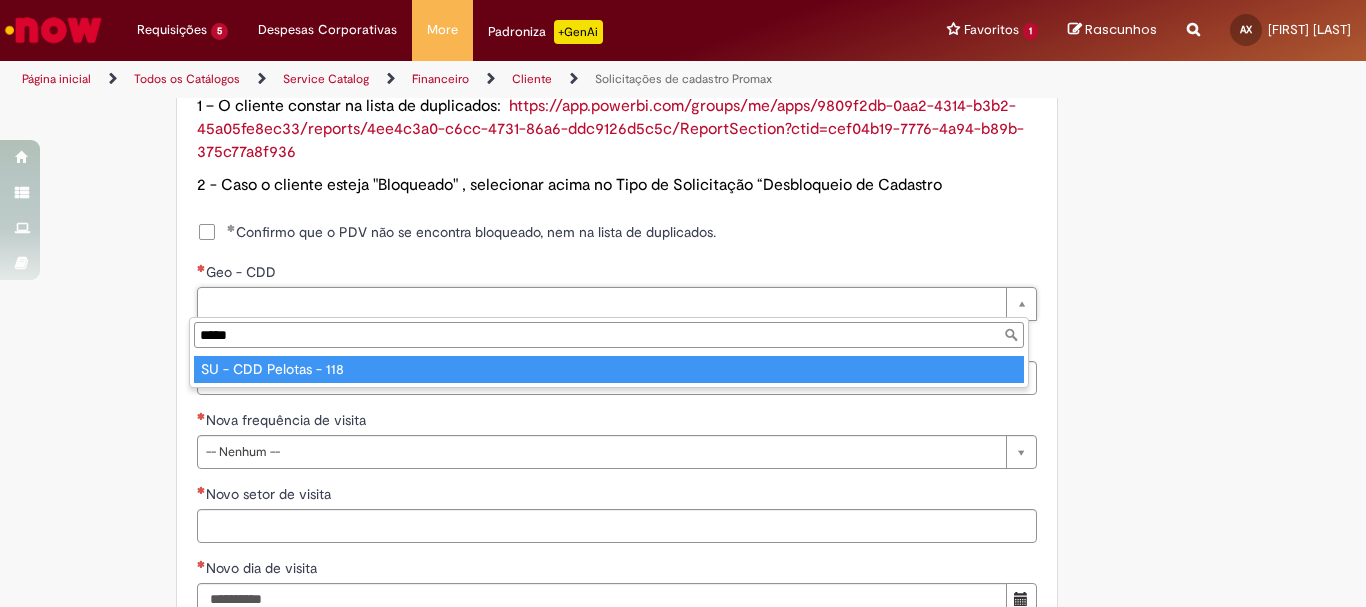 type on "*****" 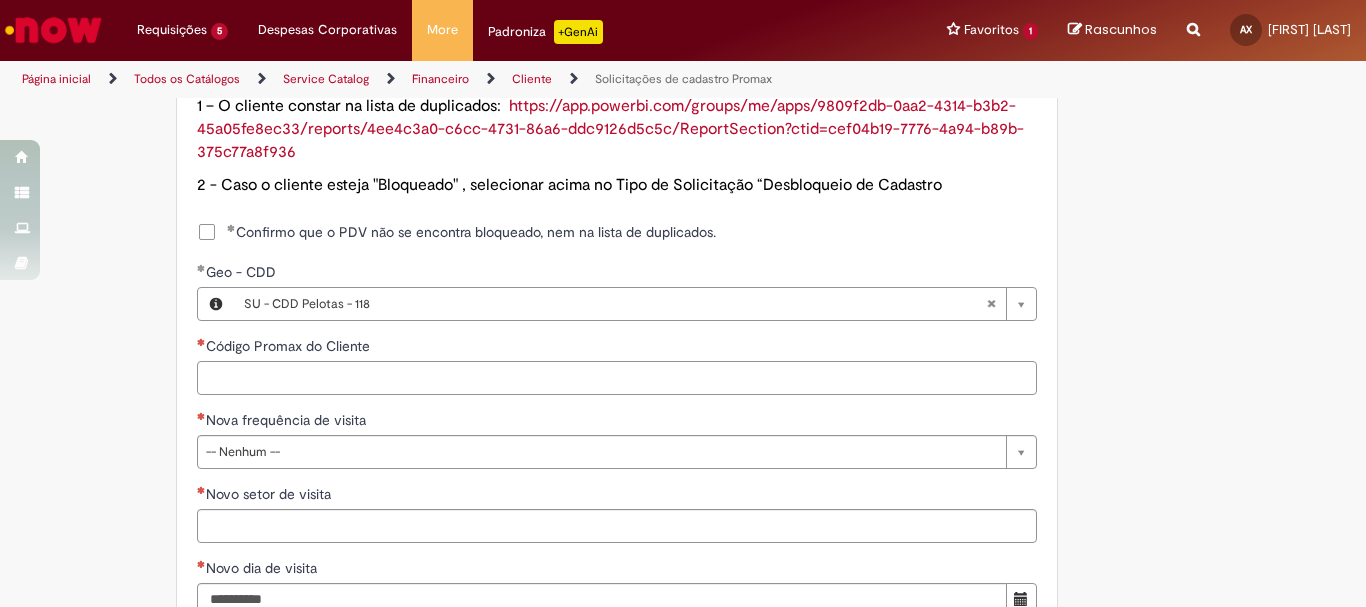click on "Código Promax do Cliente" at bounding box center (617, 378) 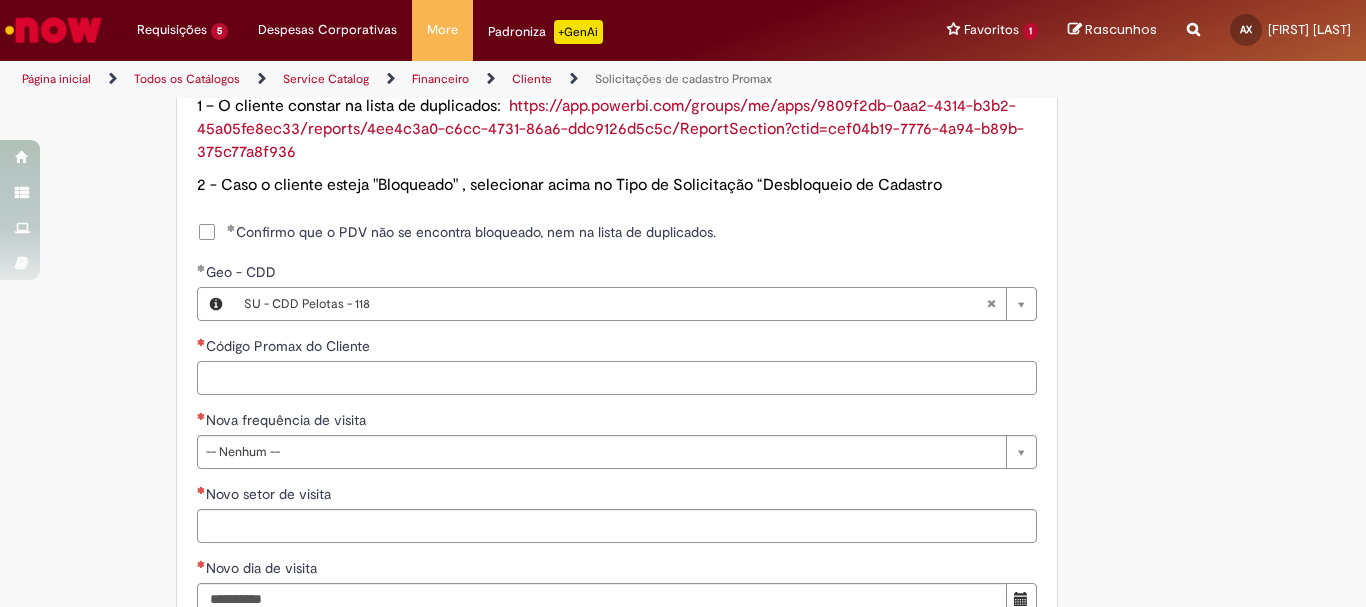 paste on "*****" 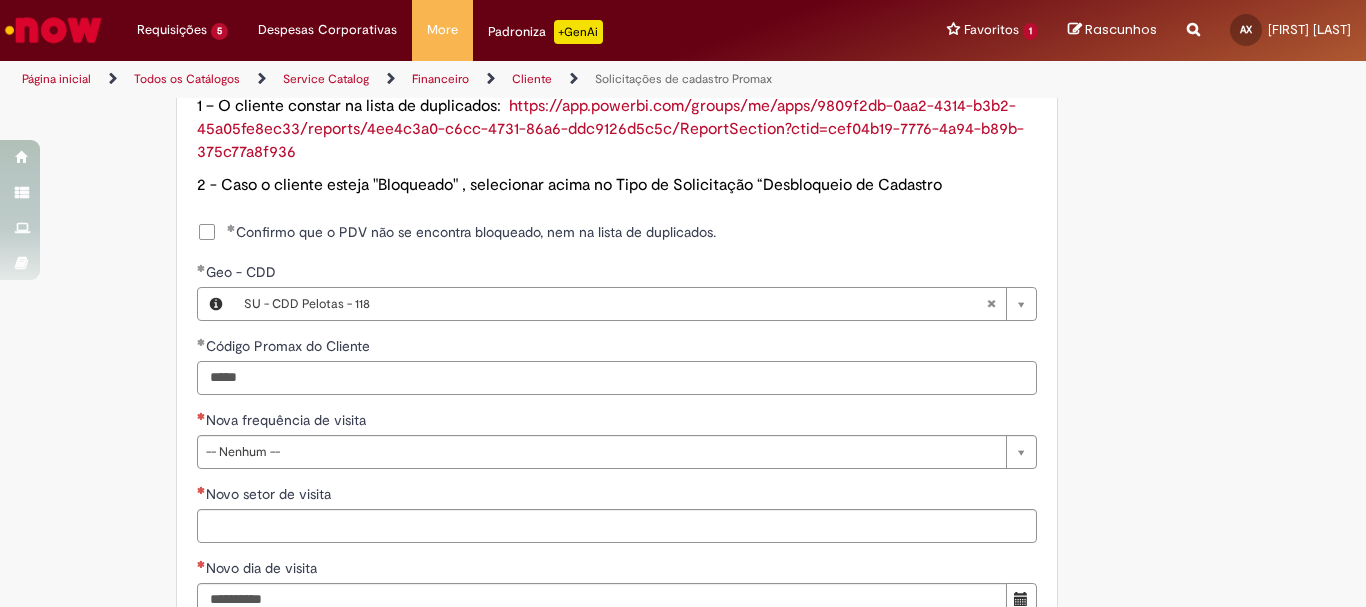 type on "*****" 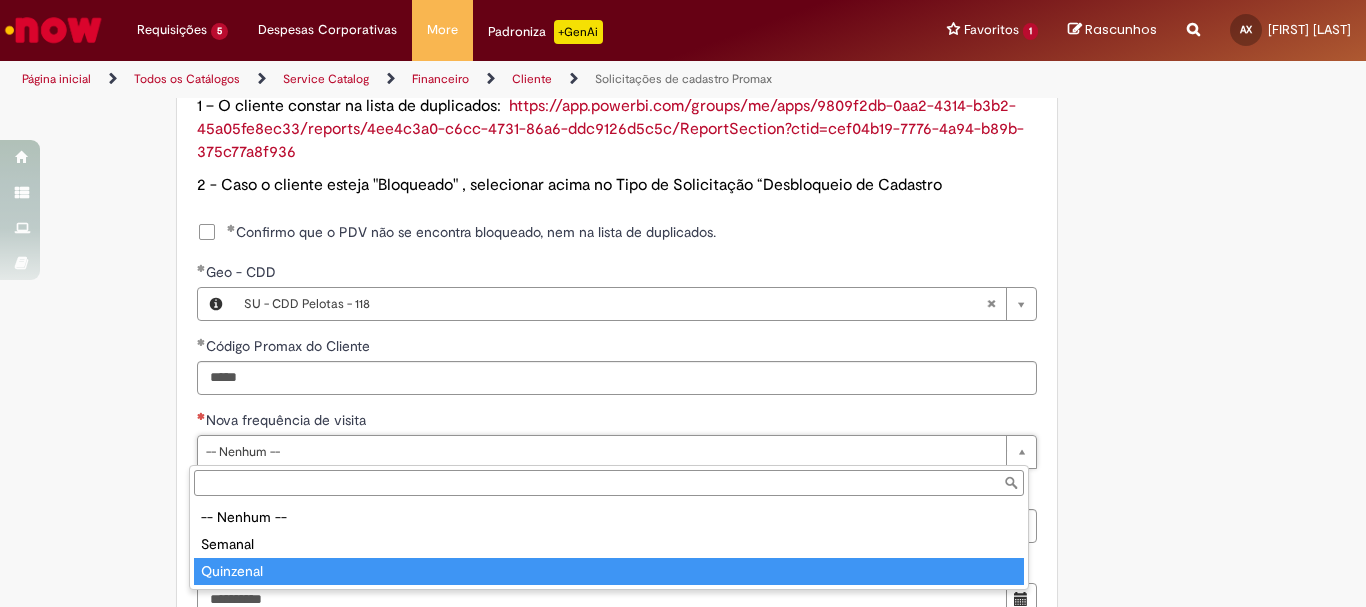 type on "*********" 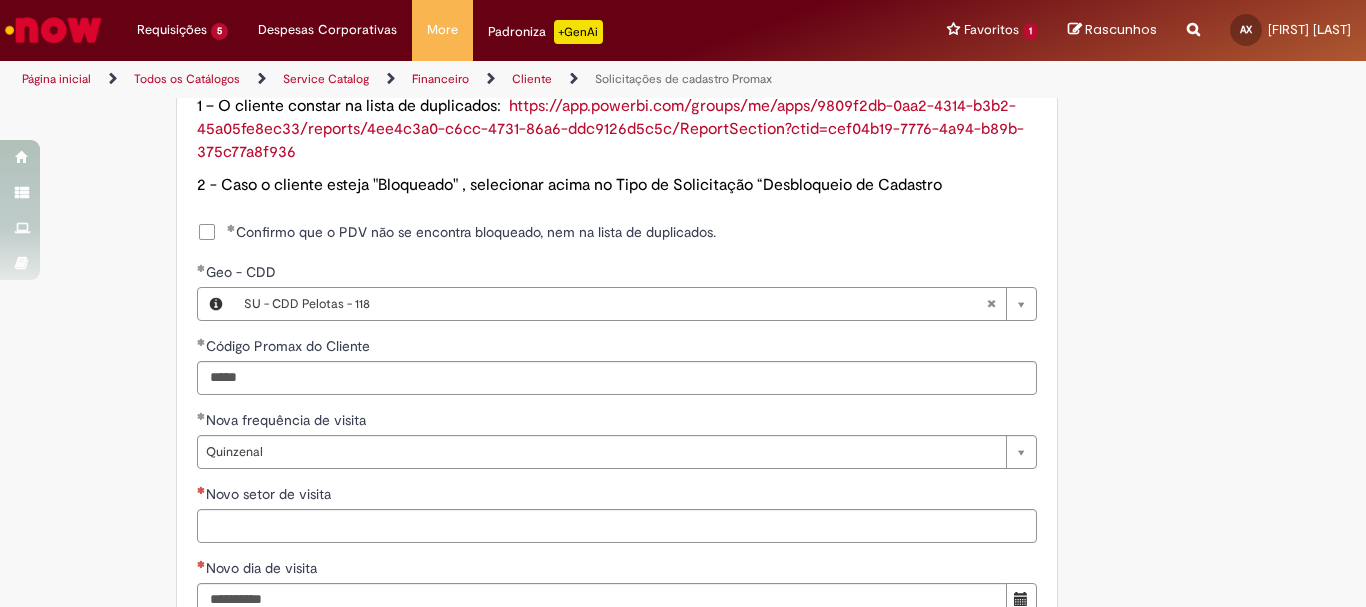 click on "Novo setor de visita" at bounding box center (617, 496) 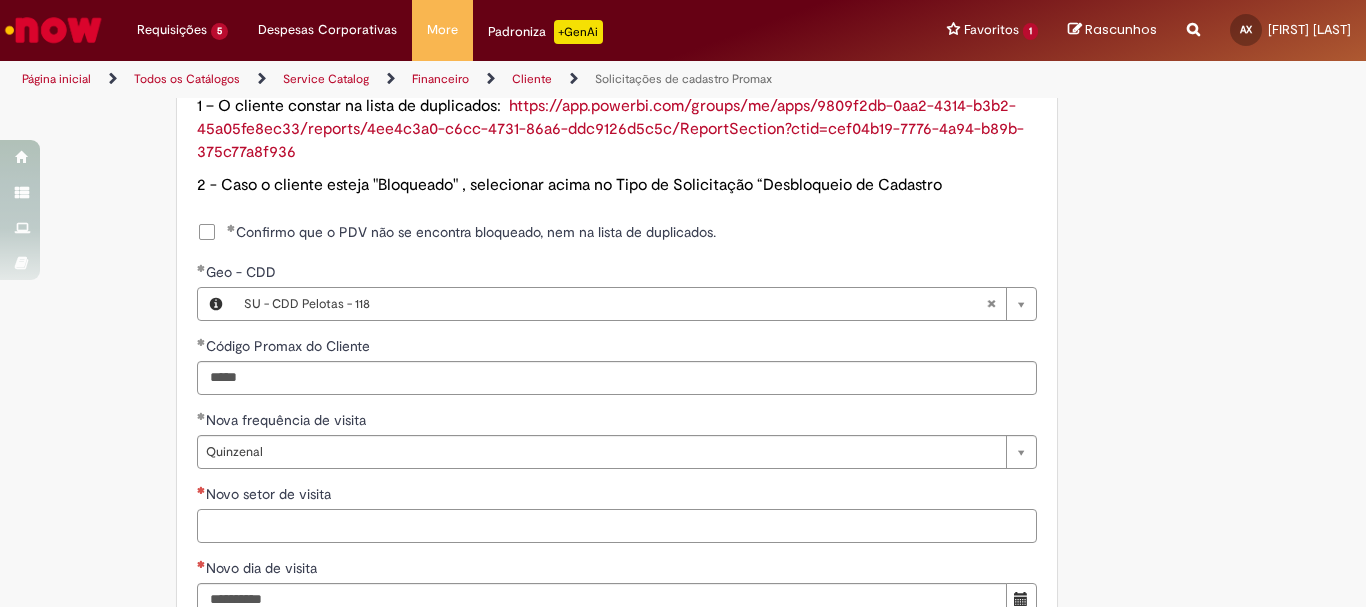 click on "Novo setor de visita" at bounding box center (617, 526) 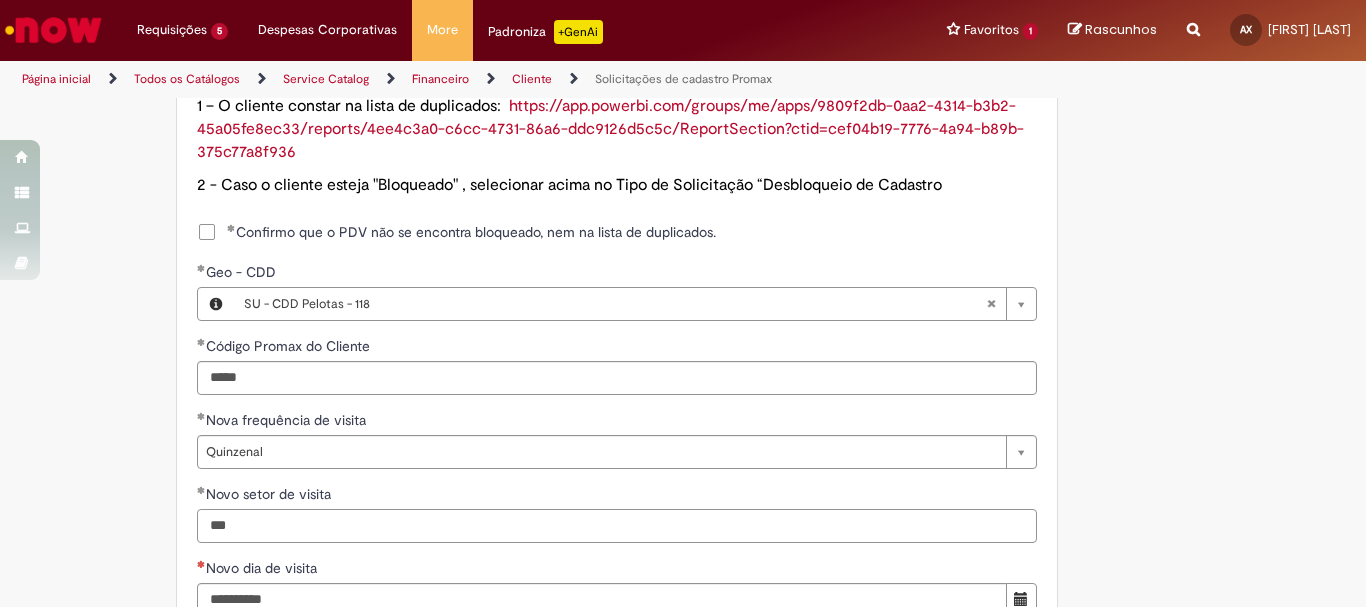 type on "***" 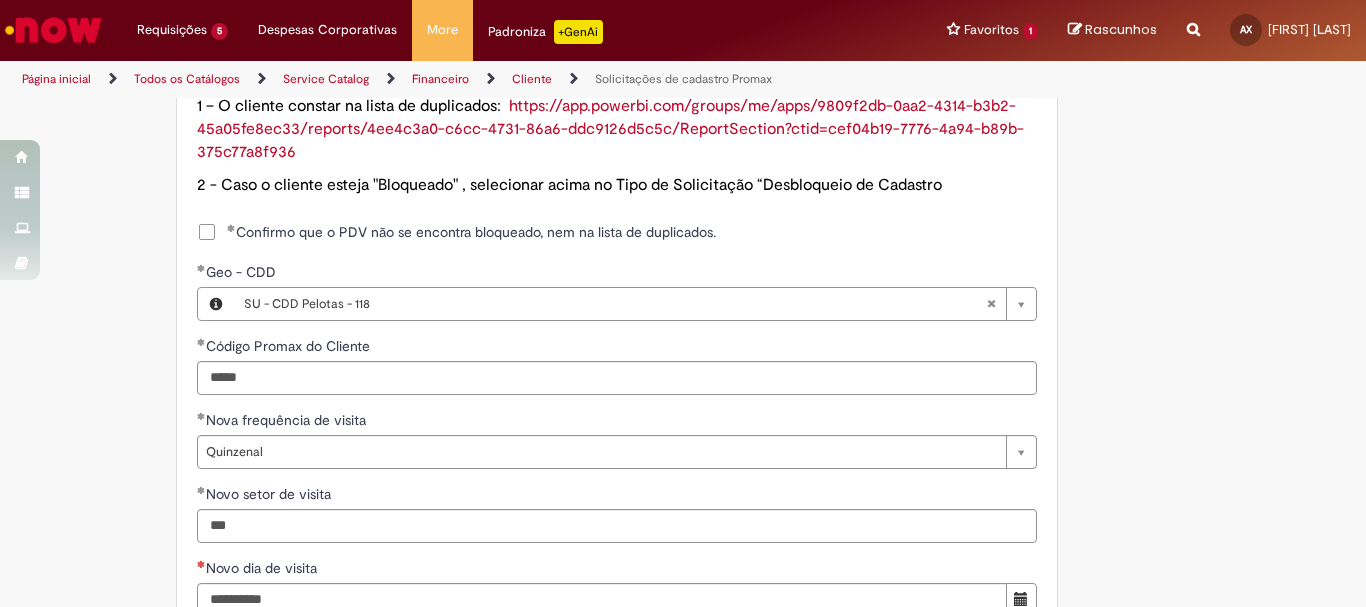 click on "Adicionar a Favoritos
Solicitações de cadastro Promax
Oferta exclusiva para bloqueio, desbloqueio, reativação e transferência de PDVs entre Operações, cadastro manuais de CDDS, fábricas e eventos.
📌 Em anexo, você encontra o nosso  Book de Documentos  com as orientações necessárias. Acesse também nosso SharePoint: 🔗  https://anheuserbuschinbev.sharepoint.com/sites/ComunicacaoOTC E-mail de contato:   customer_care_csc@AnheuserBuschInBev.onmicrosoft.com
⚠️  Importante: As solicitações de  atualização de dados ou documentos  devem ser realizadas  exclusivamente pela plataforma Bees Care (Zendesk),  atraves do Link 🔗  https://ab-inbevbr.zendesk.com
📥 Abaixo, você confere o passo a passo de como abrir uma solicitação na plataforma.
SAP Interim Country Code ** Favorecido" at bounding box center [683, 53] 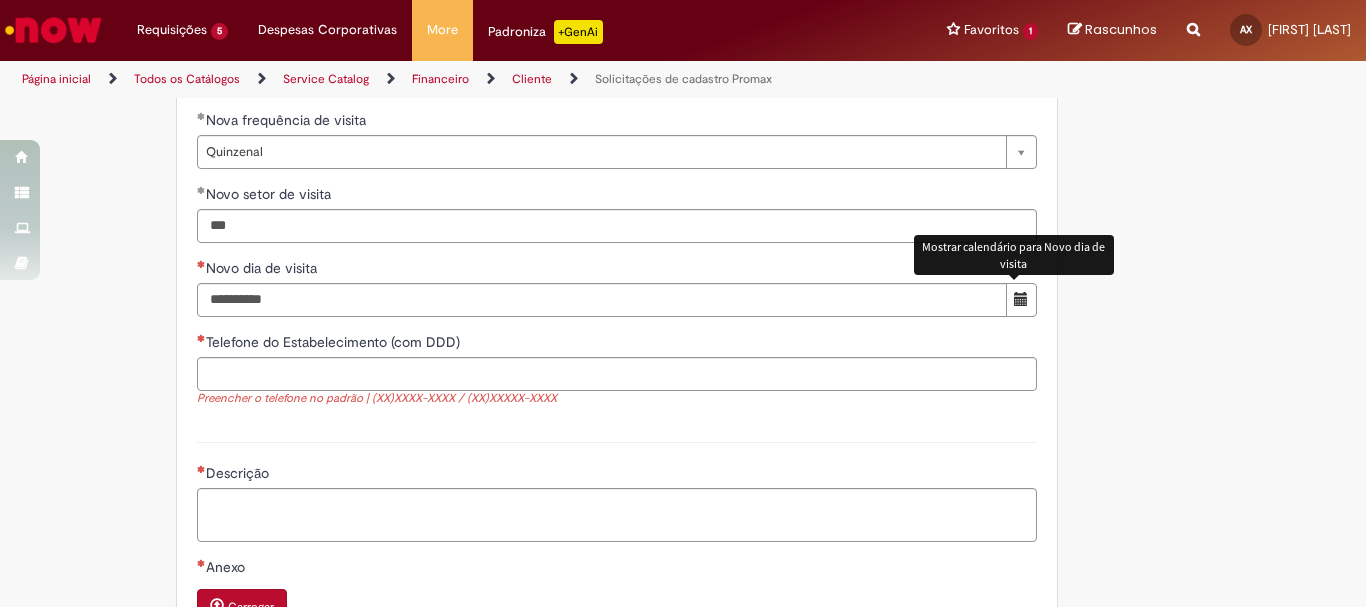 click at bounding box center (1021, 299) 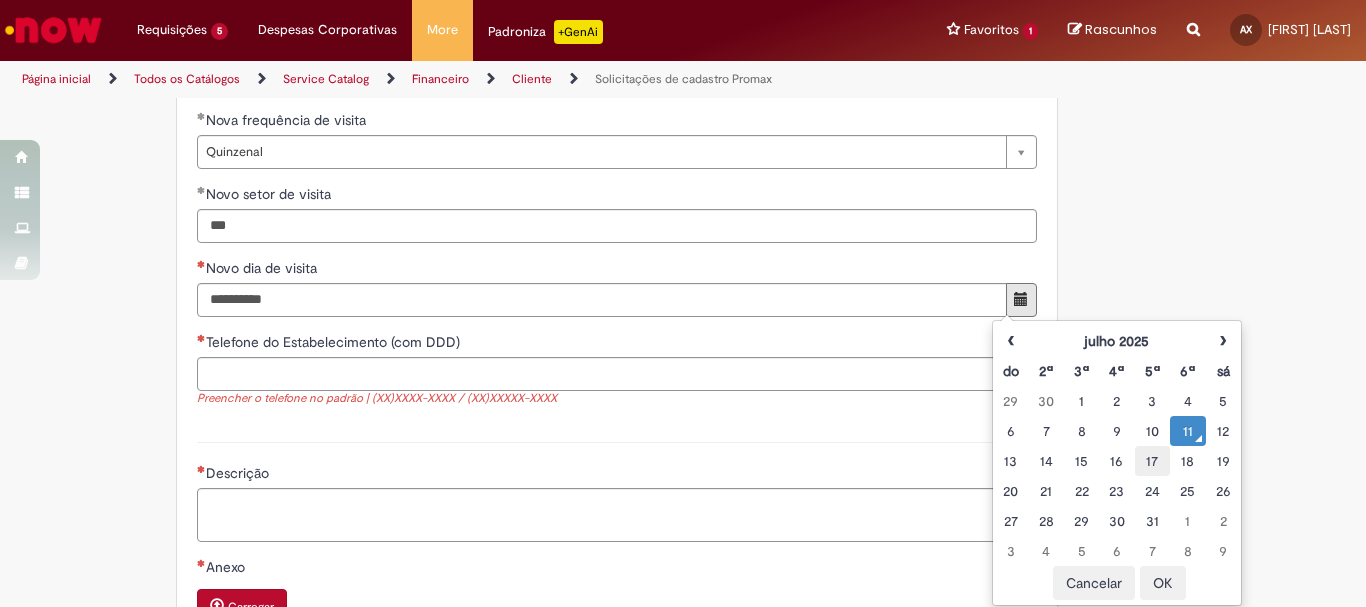 click on "17" at bounding box center (1152, 461) 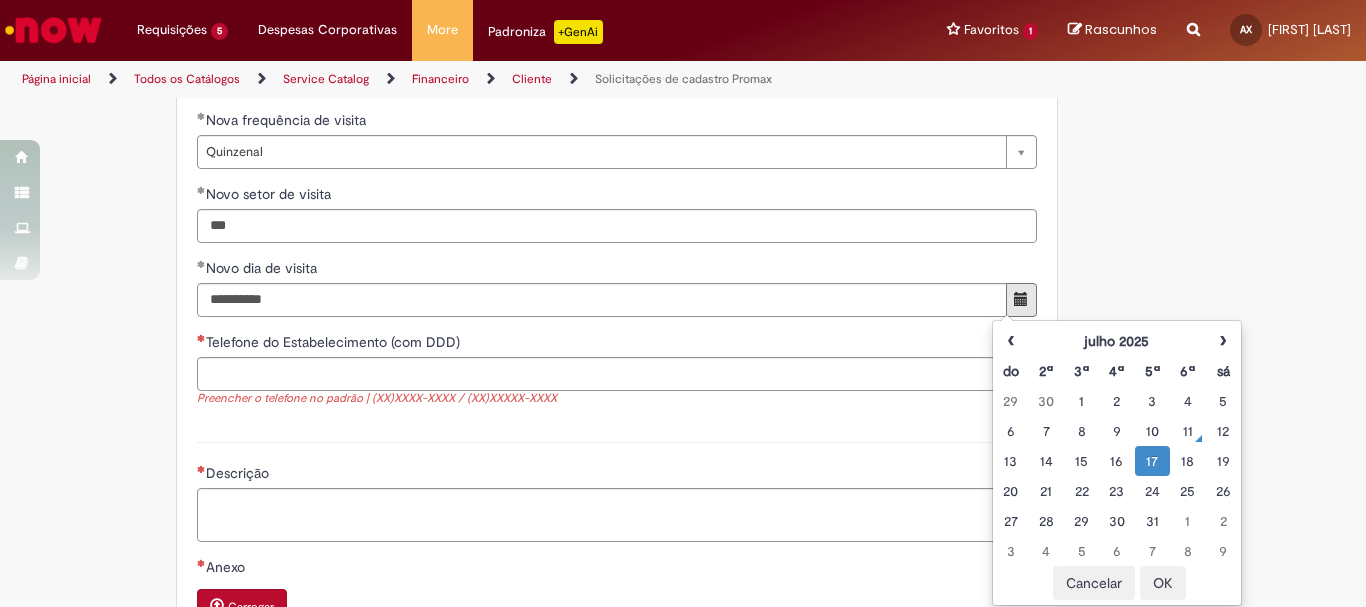 click on "OK" at bounding box center (1163, 583) 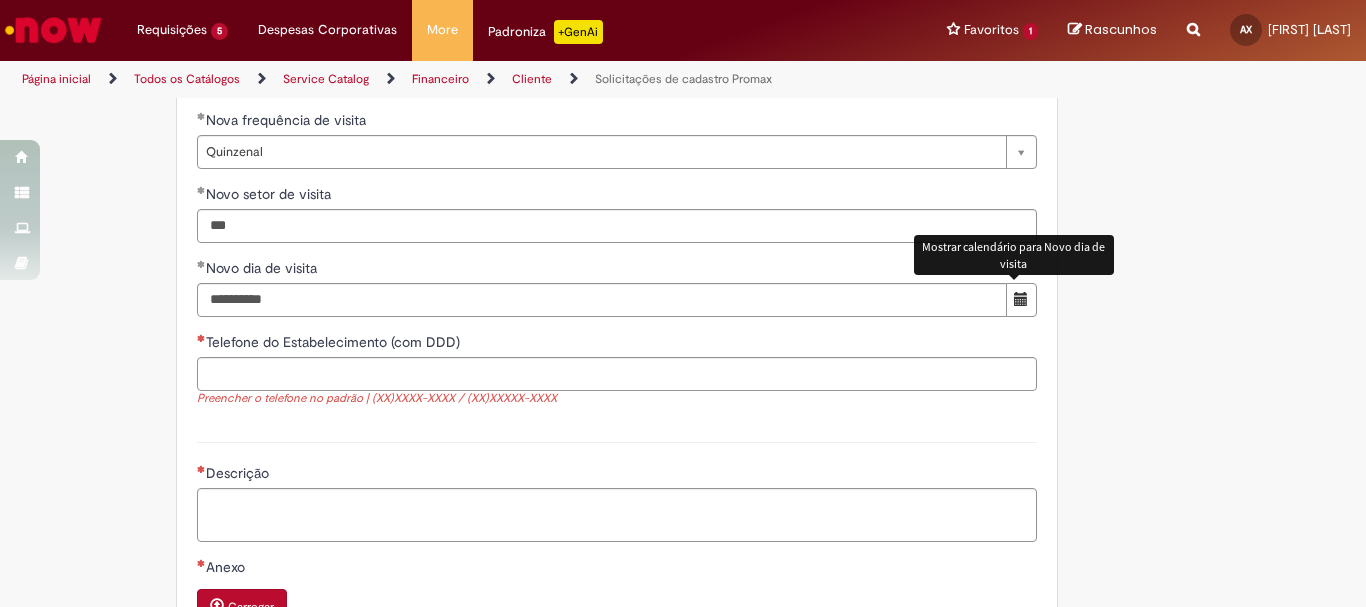 click on "Telefone do Estabelecimento (com DDD)" at bounding box center (617, 344) 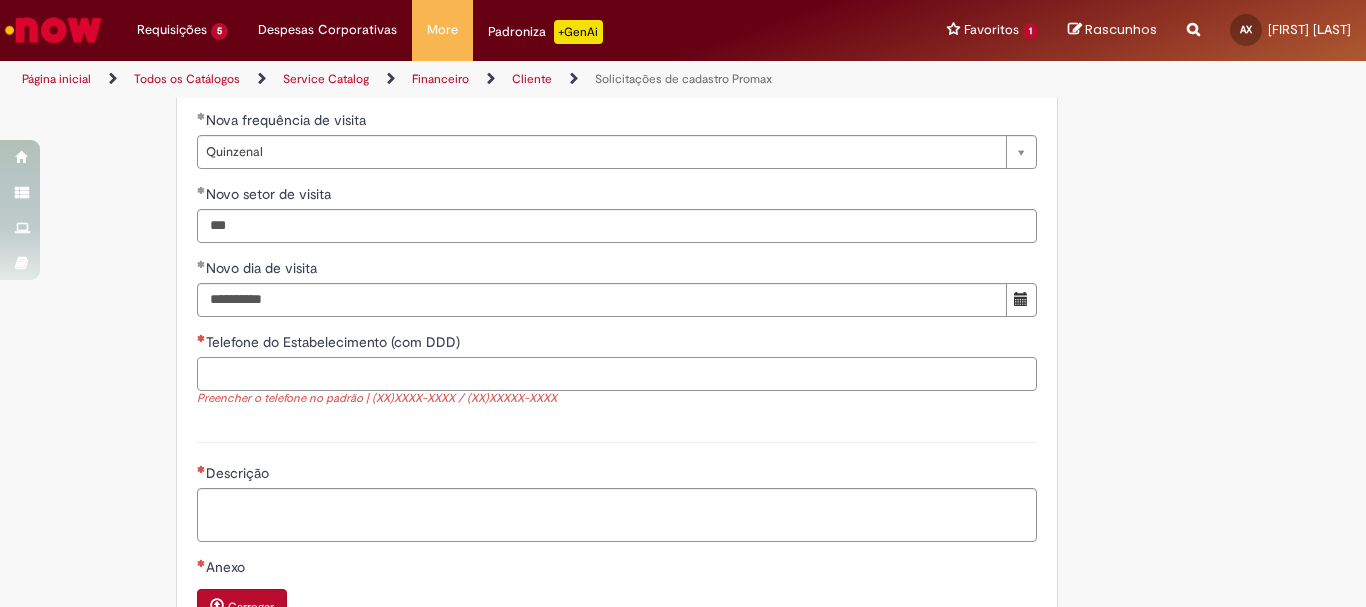 click on "Telefone do Estabelecimento (com DDD)" at bounding box center [617, 374] 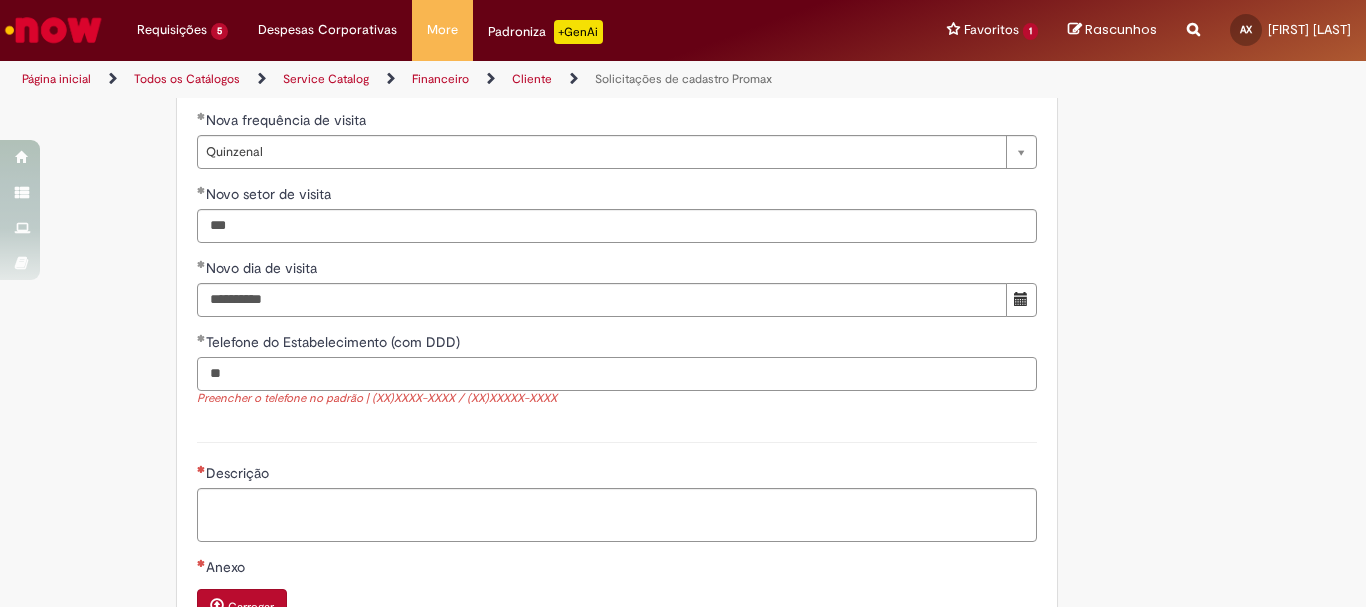 paste on "*********" 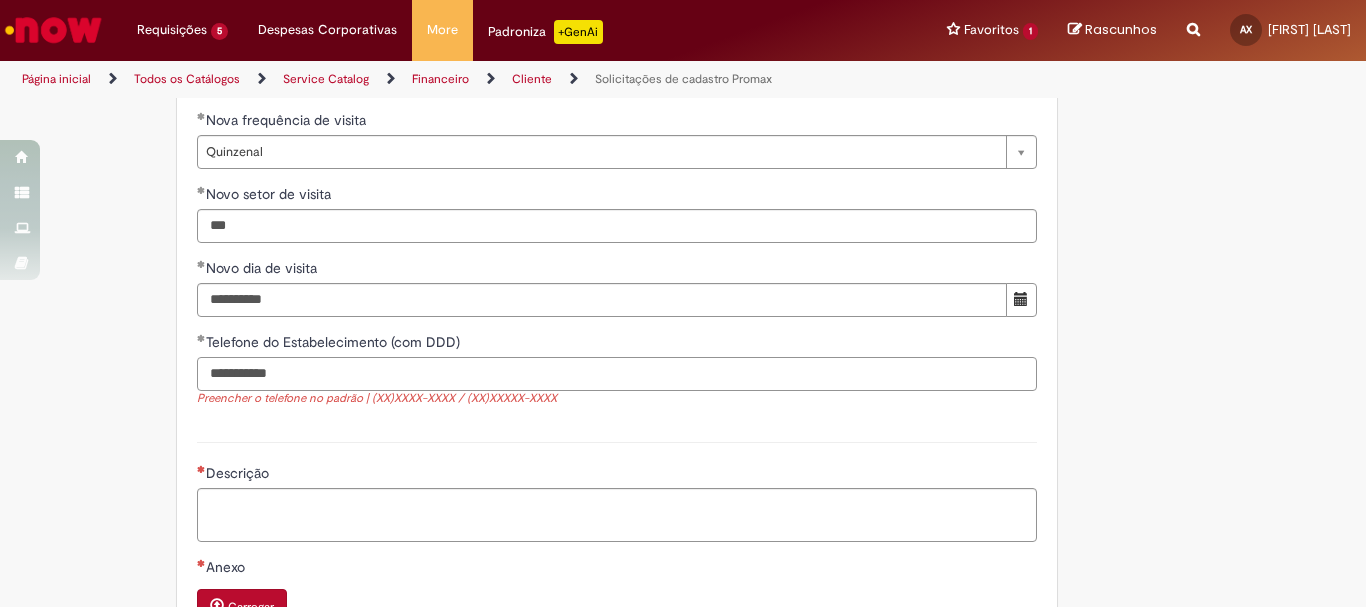 click on "**********" at bounding box center (617, 374) 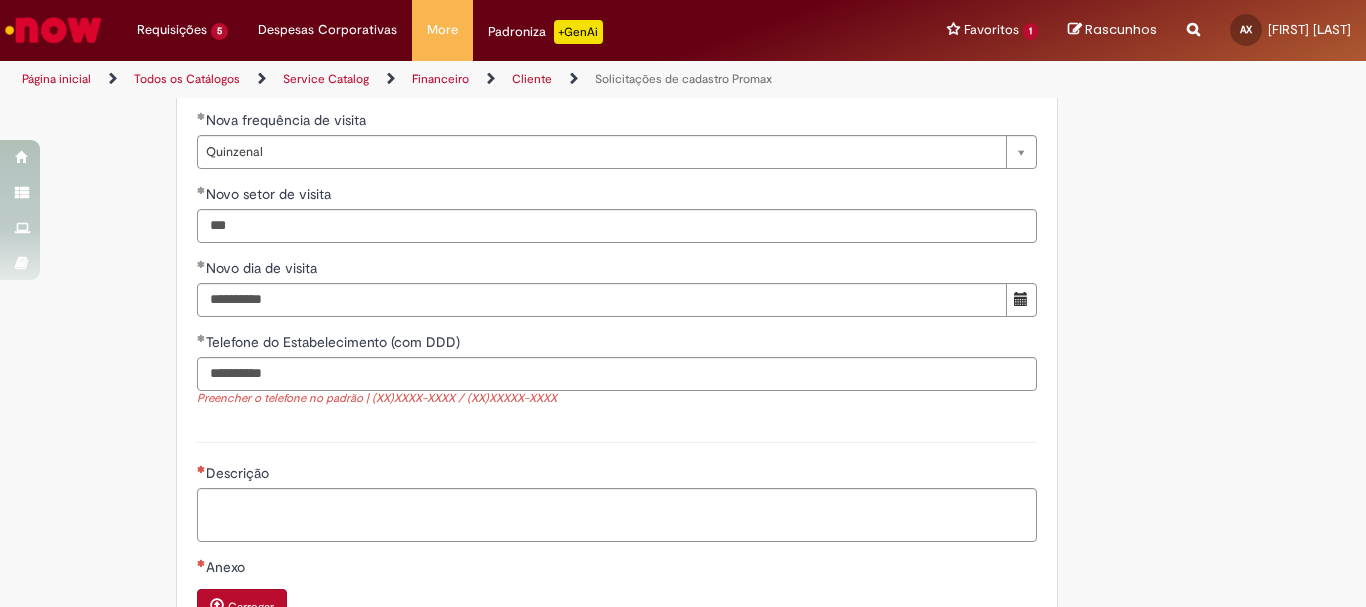 type on "**********" 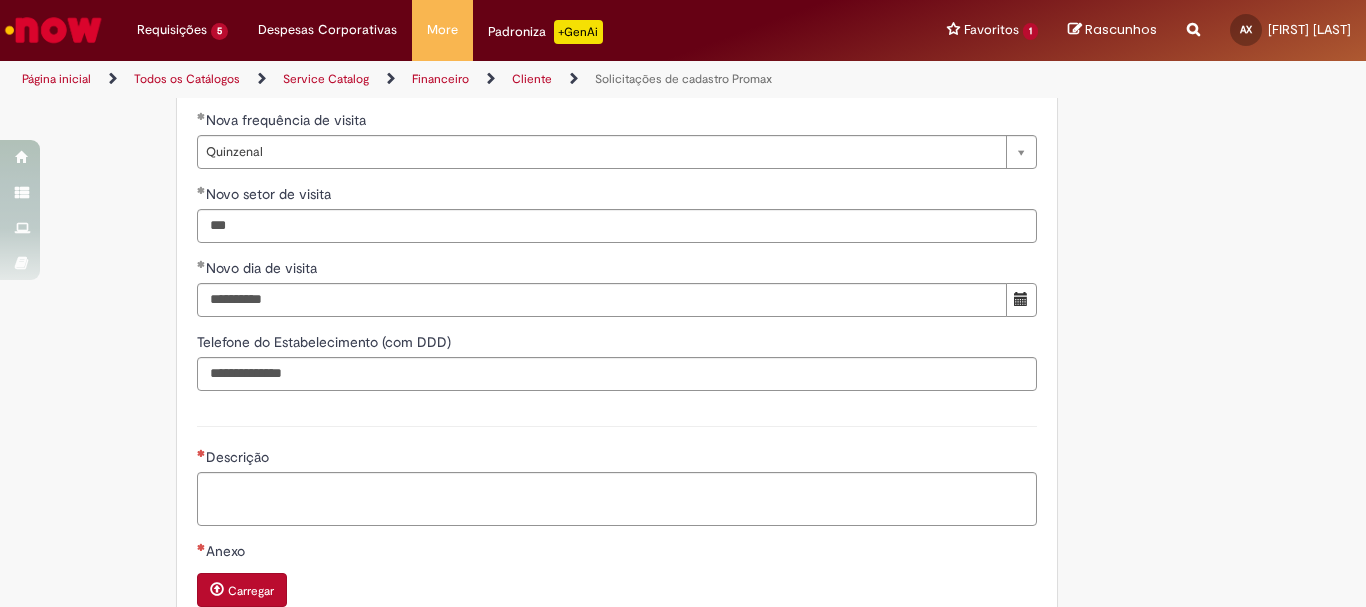 click on "**********" at bounding box center [617, -30] 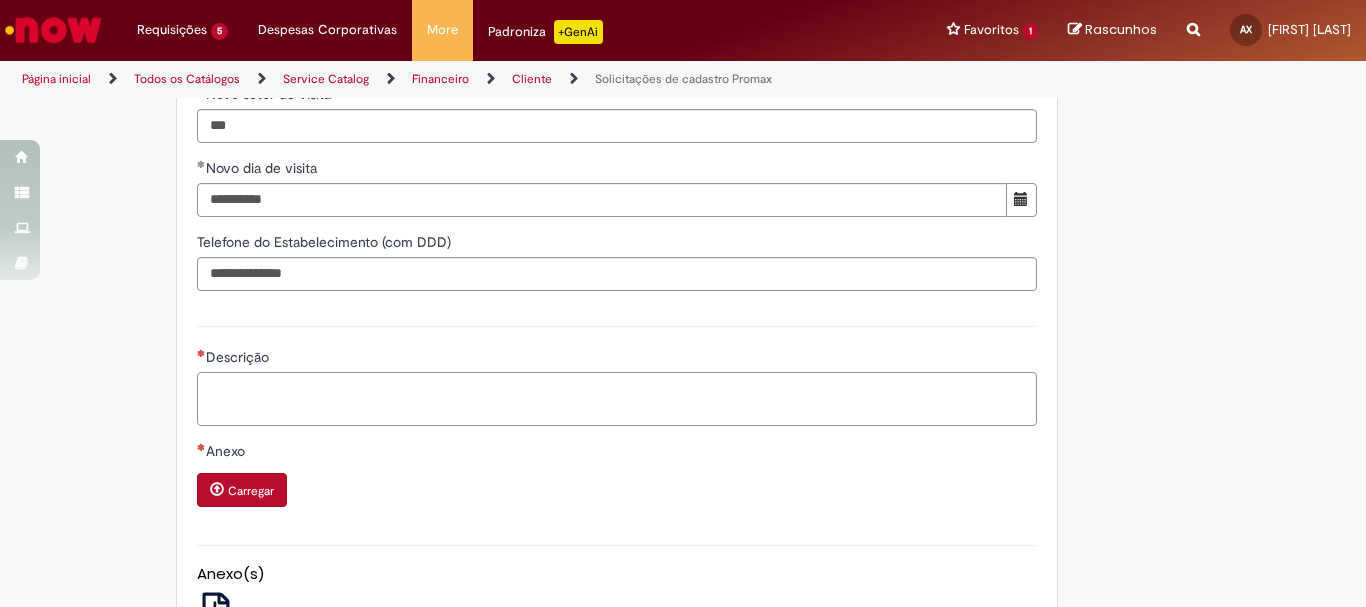 click on "Descrição" at bounding box center (617, 399) 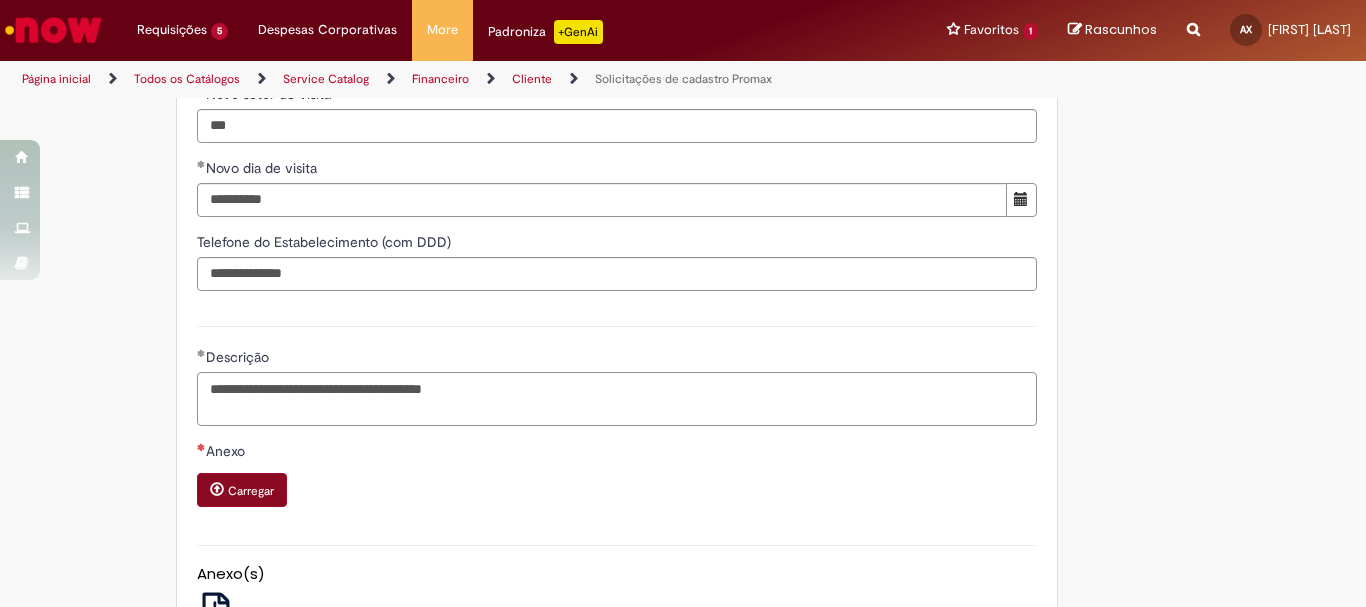 type on "**********" 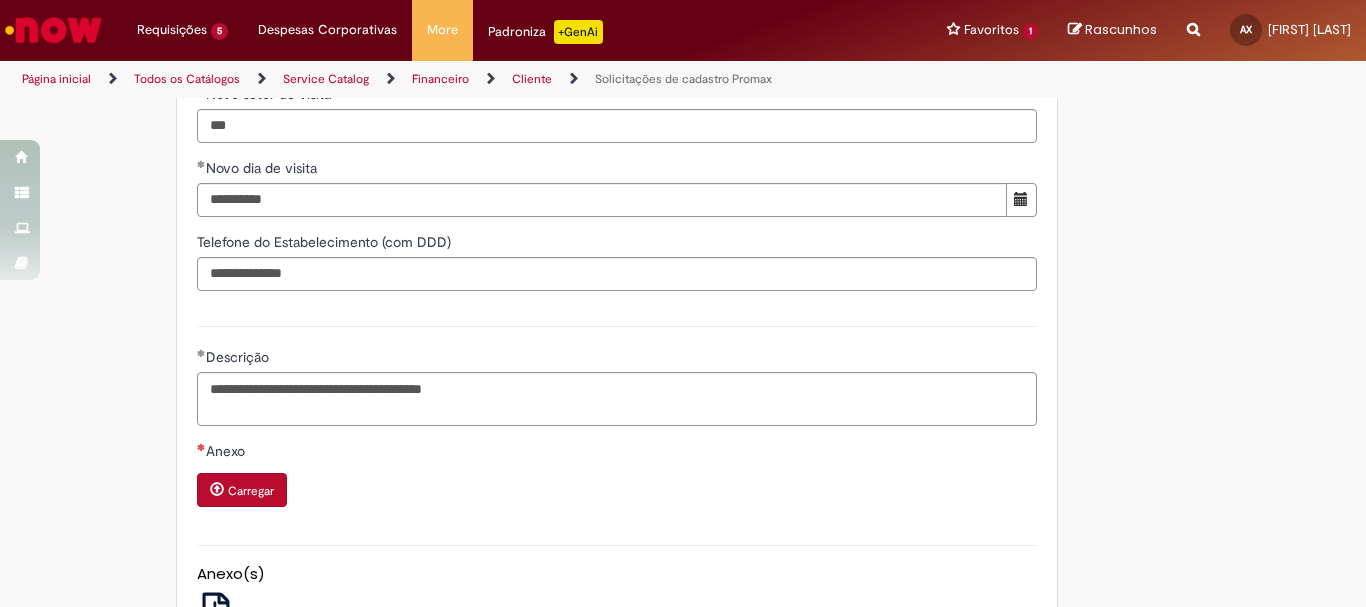 click on "Carregar" at bounding box center [251, 491] 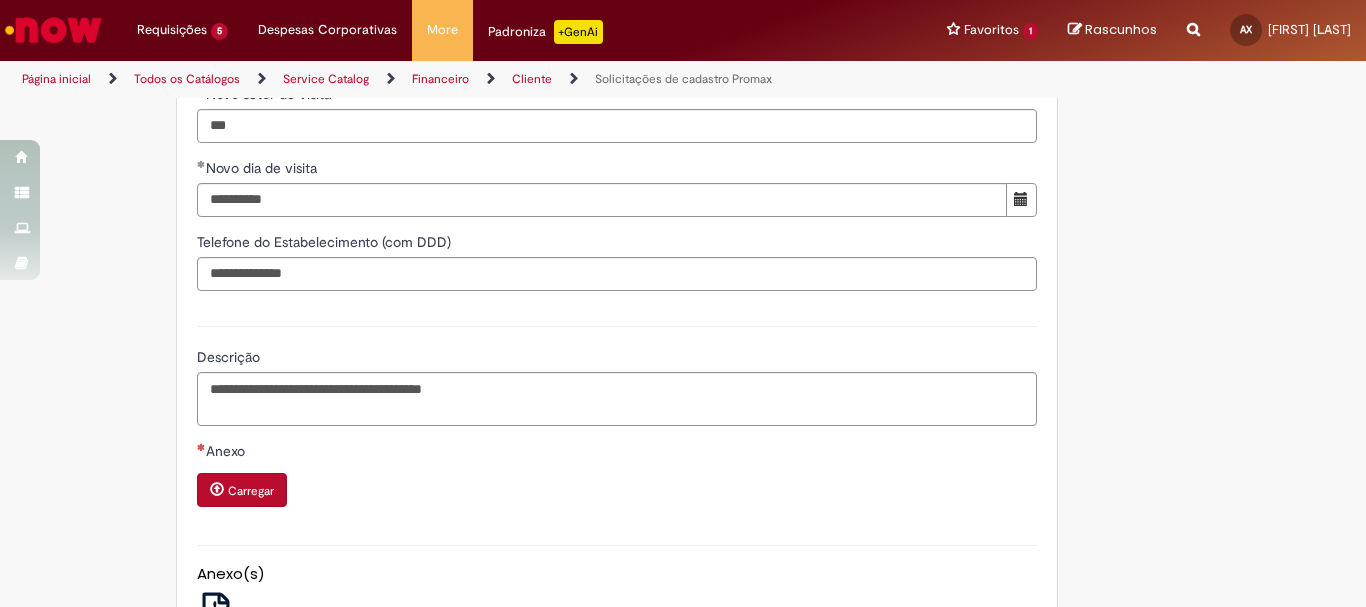 click on "Adicionar a Favoritos
Solicitações de cadastro Promax
Oferta exclusiva para bloqueio, desbloqueio, reativação e transferência de PDVs entre Operações, cadastro manuais de CDDS, fábricas e eventos.
📌 Em anexo, você encontra o nosso  Book de Documentos  com as orientações necessárias. Acesse também nosso SharePoint: 🔗  https://anheuserbuschinbev.sharepoint.com/sites/ComunicacaoOTC E-mail de contato:   customer_care_csc@AnheuserBuschInBev.onmicrosoft.com
⚠️  Importante: As solicitações de  atualização de dados ou documentos  devem ser realizadas  exclusivamente pela plataforma Bees Care (Zendesk),  atraves do Link 🔗  https://ab-inbevbr.zendesk.com
📥 Abaixo, você confere o passo a passo de como abrir uma solicitação na plataforma.
SAP Interim Country Code ** Favorecido" at bounding box center [683, -355] 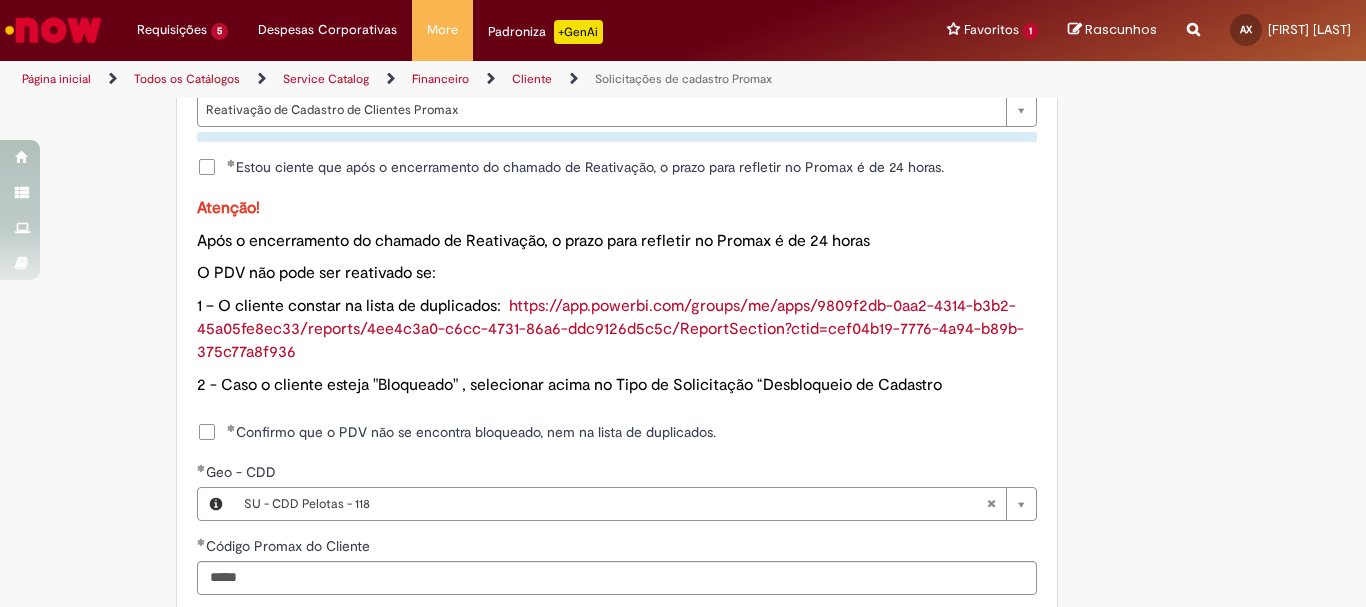 scroll, scrollTop: 1300, scrollLeft: 0, axis: vertical 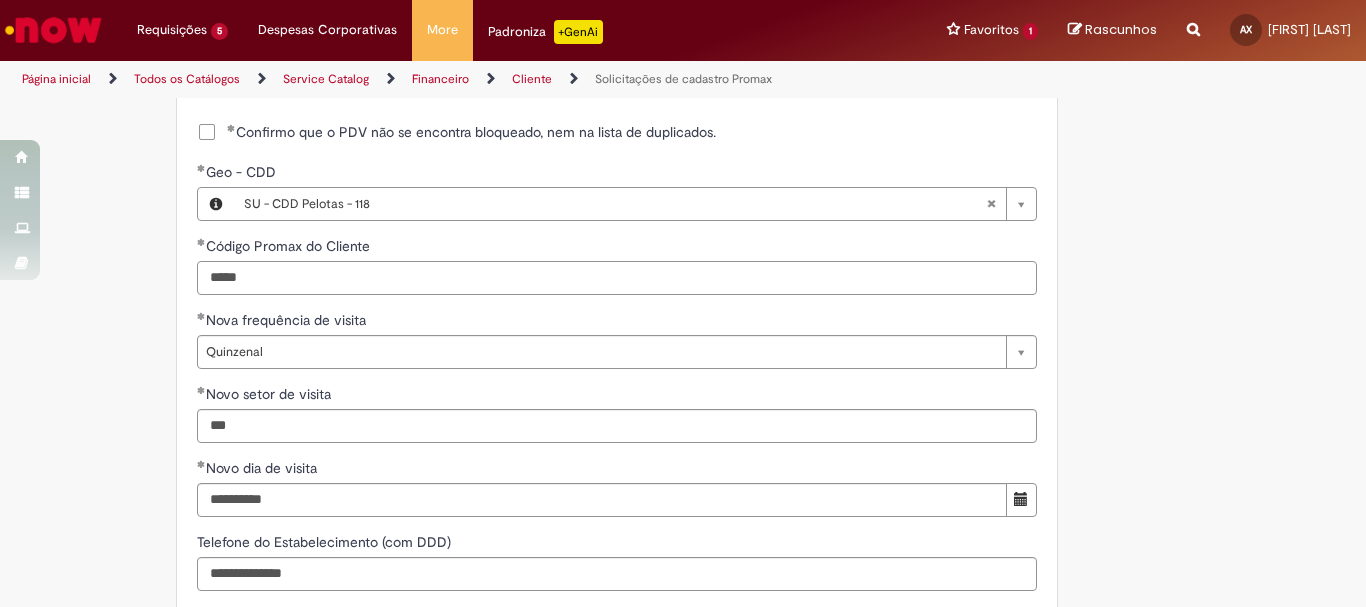 click on "*****" at bounding box center [617, 278] 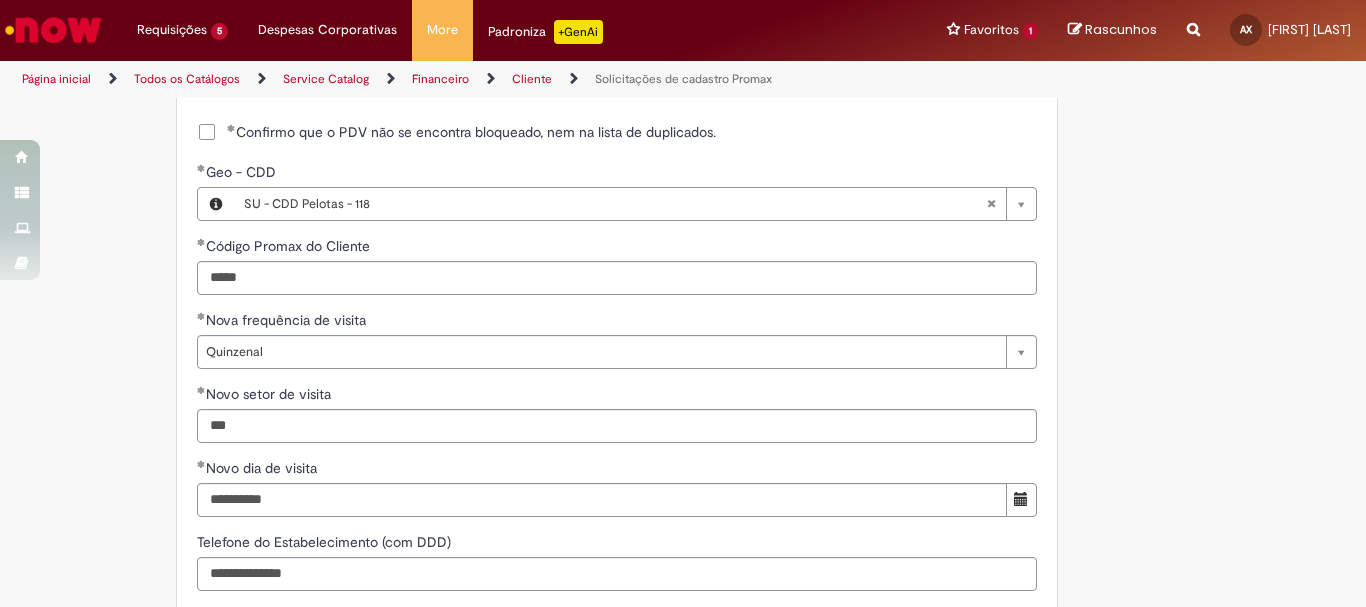 scroll, scrollTop: 1784, scrollLeft: 0, axis: vertical 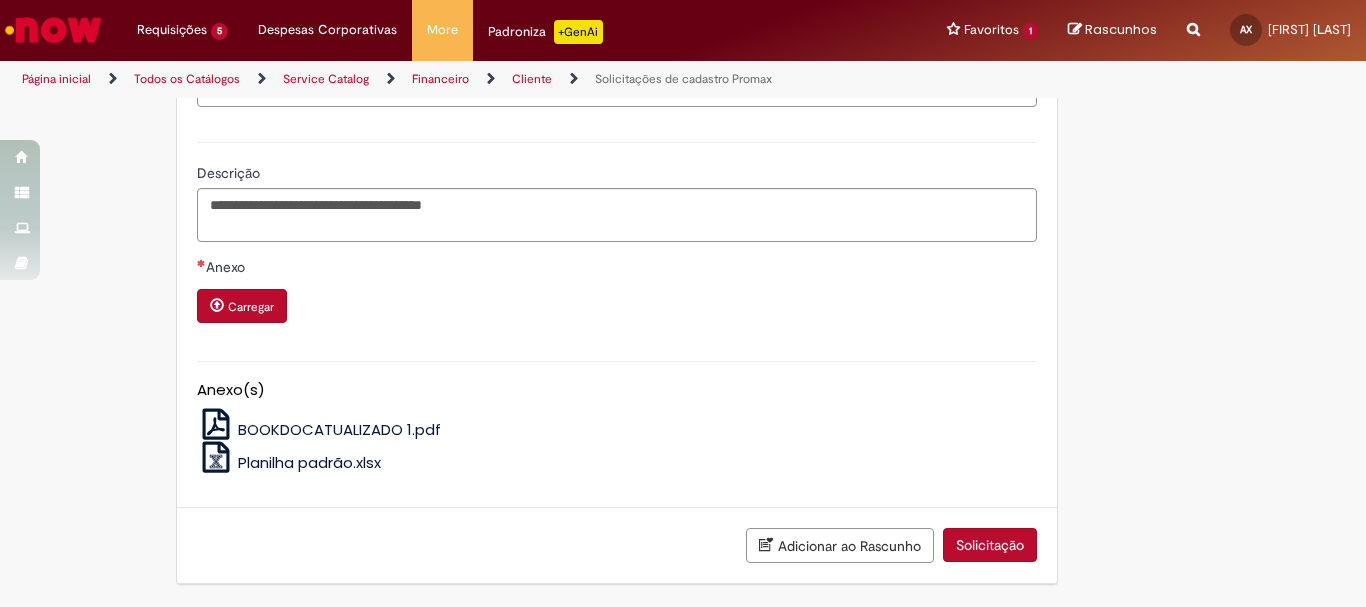 click on "Carregar" at bounding box center (251, 307) 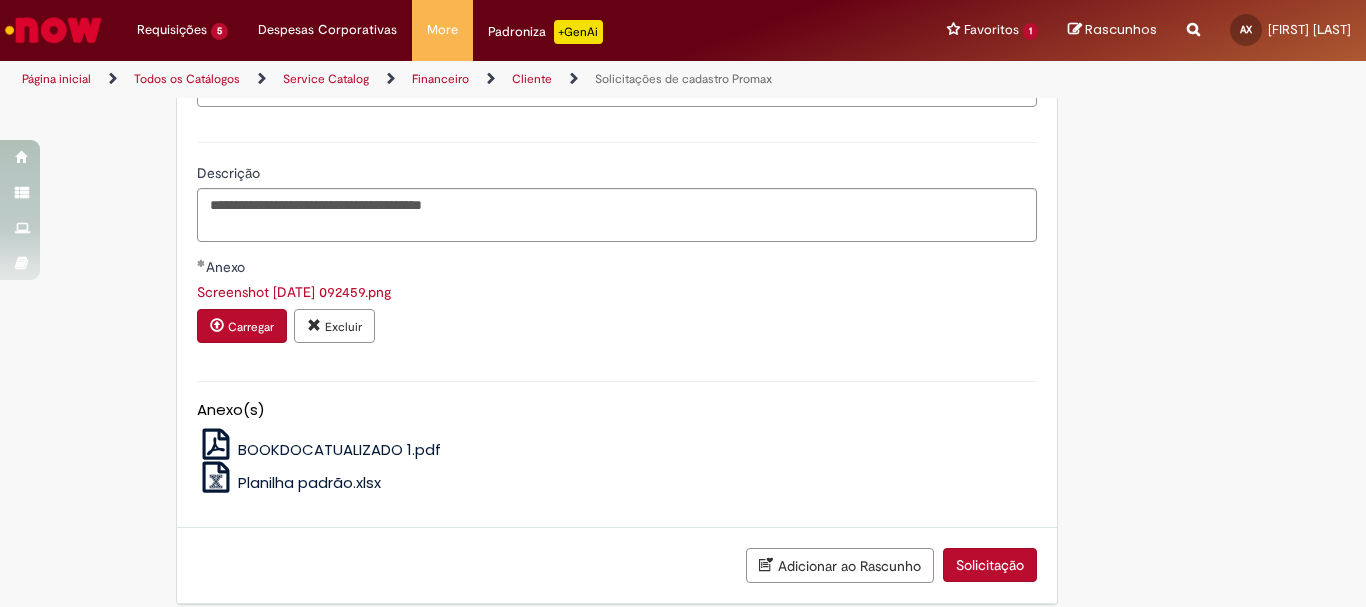 click on "Solicitação" at bounding box center (990, 565) 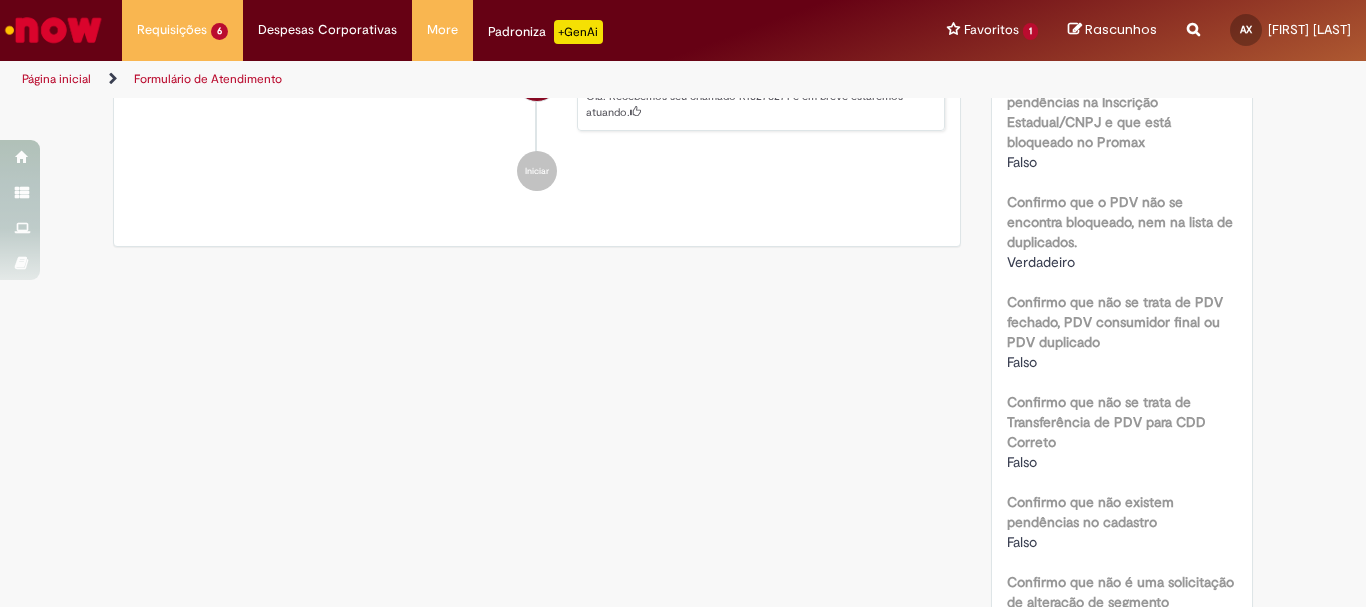 scroll, scrollTop: 200, scrollLeft: 0, axis: vertical 